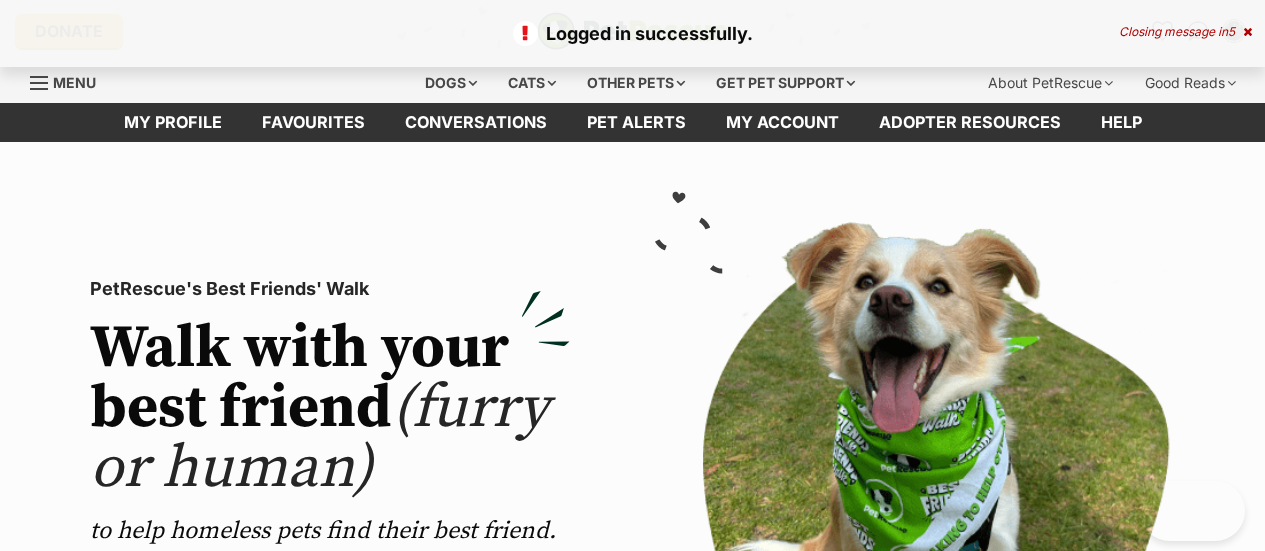 scroll, scrollTop: 0, scrollLeft: 0, axis: both 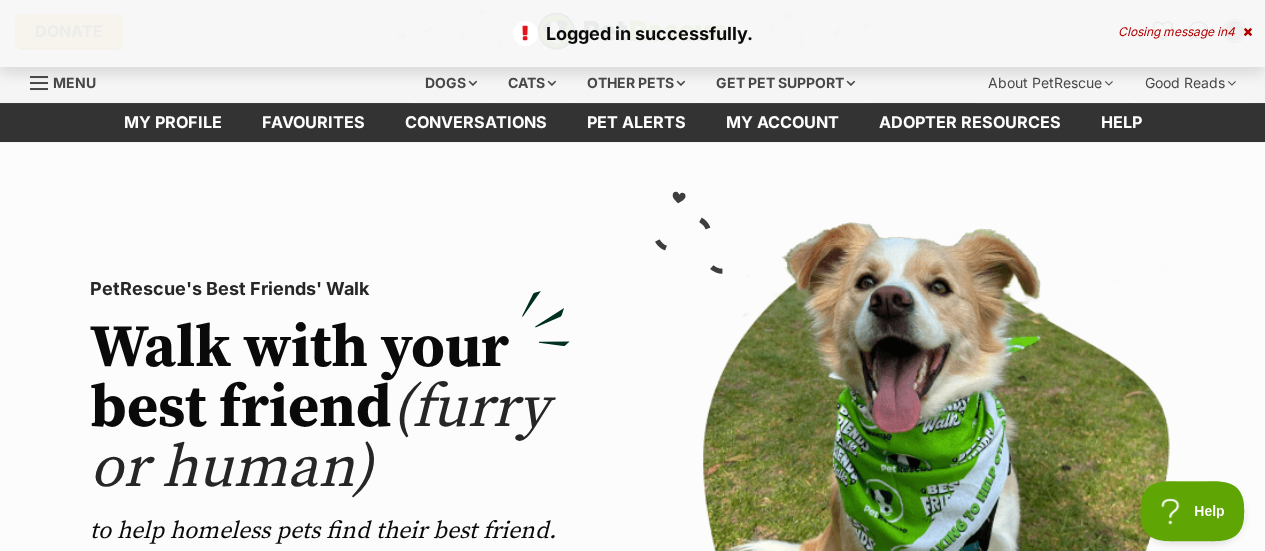 click on "Closing message in
4" at bounding box center [1185, 32] 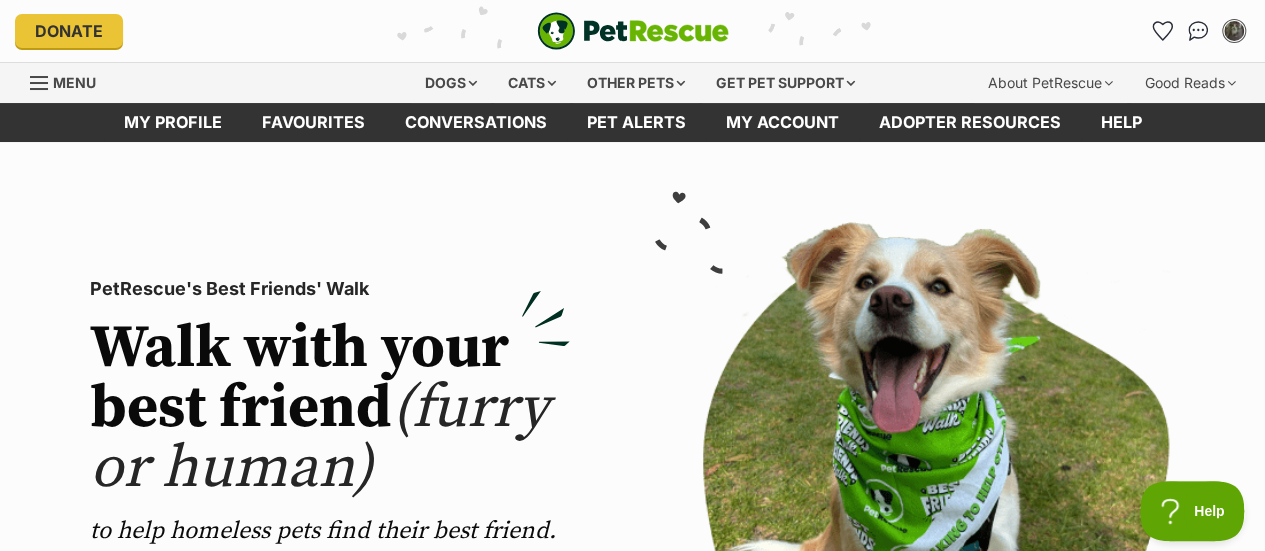 scroll, scrollTop: 0, scrollLeft: 0, axis: both 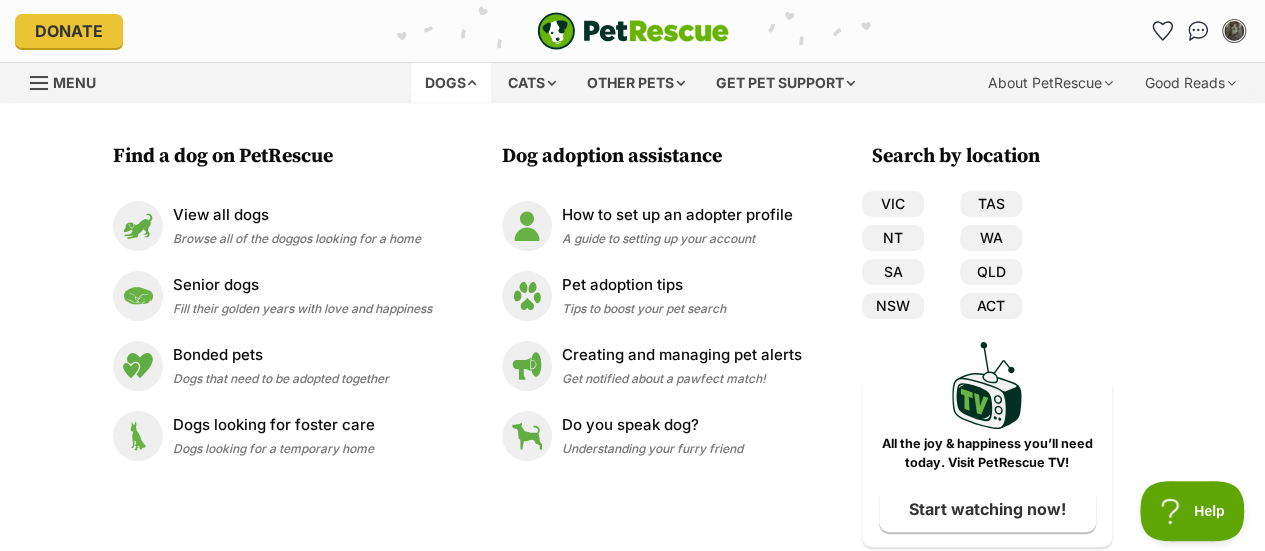 click on "Fill their golden years with love and happiness" at bounding box center [302, 308] 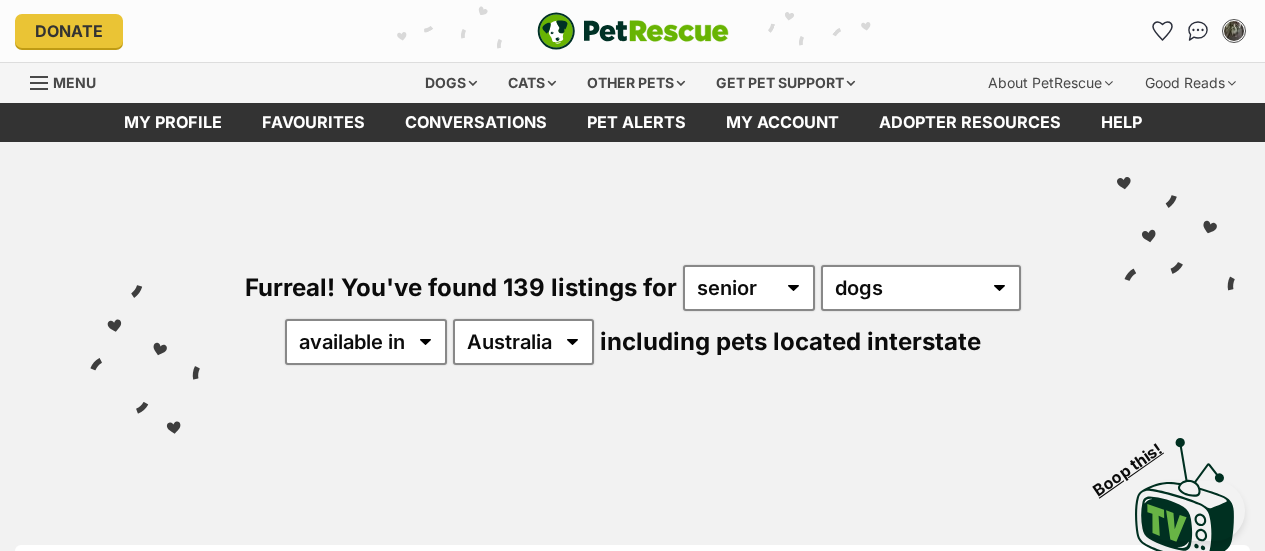 scroll, scrollTop: 0, scrollLeft: 0, axis: both 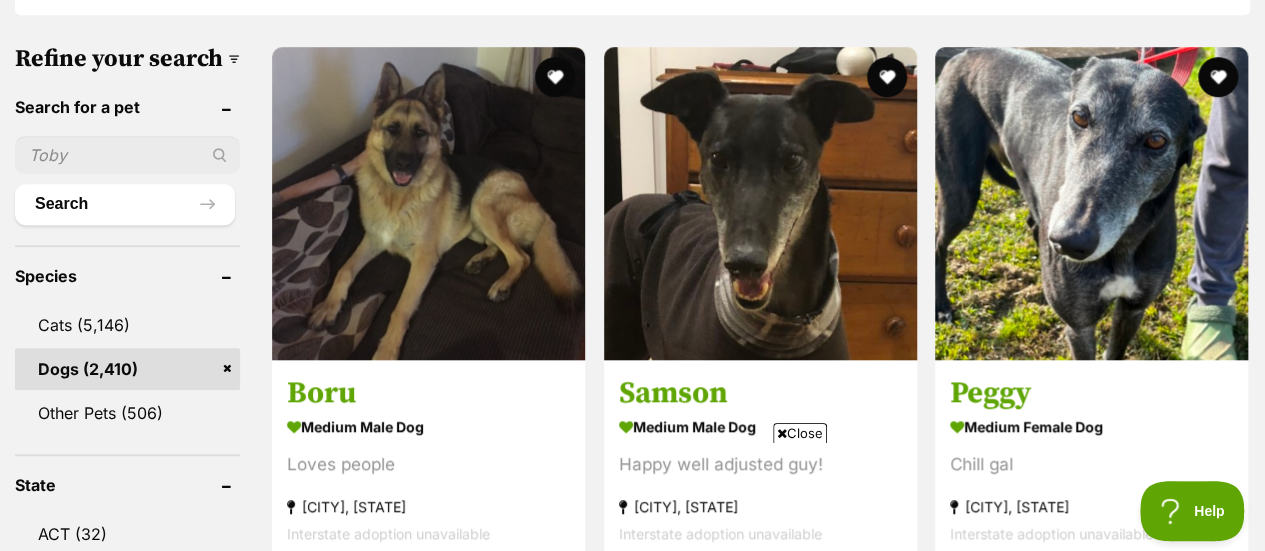 click on "Close" at bounding box center (800, 433) 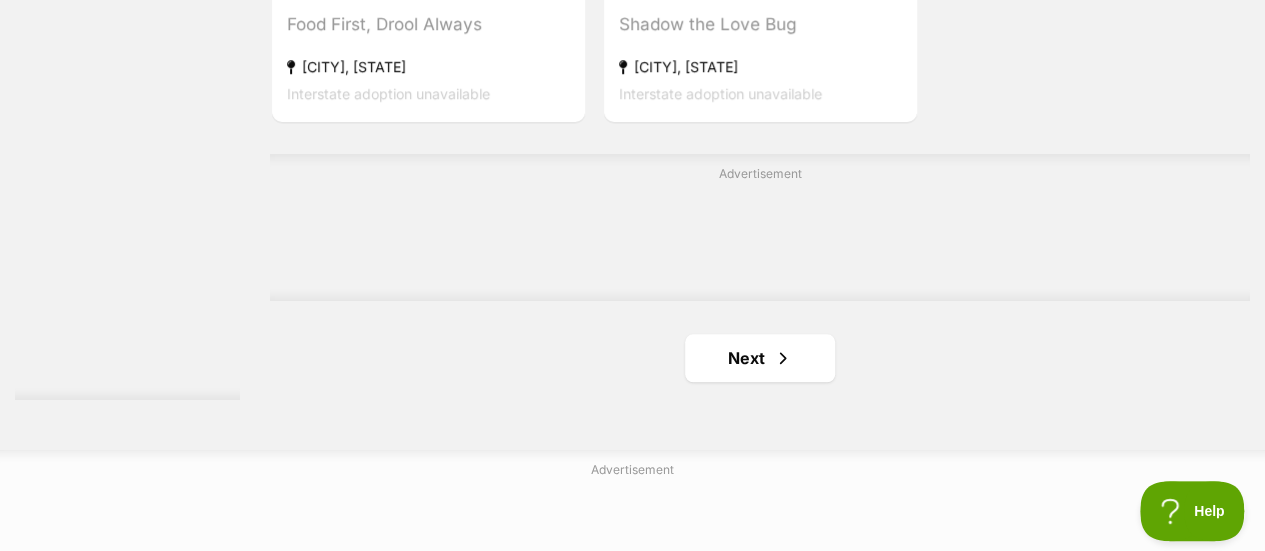 scroll, scrollTop: 4637, scrollLeft: 0, axis: vertical 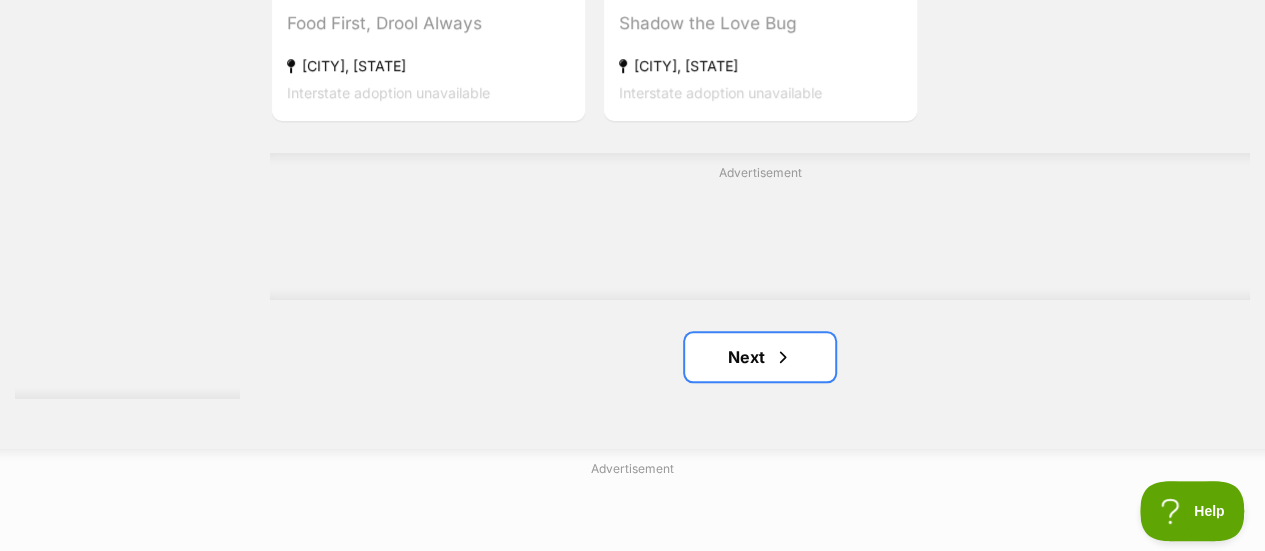 click on "Next" at bounding box center [760, 357] 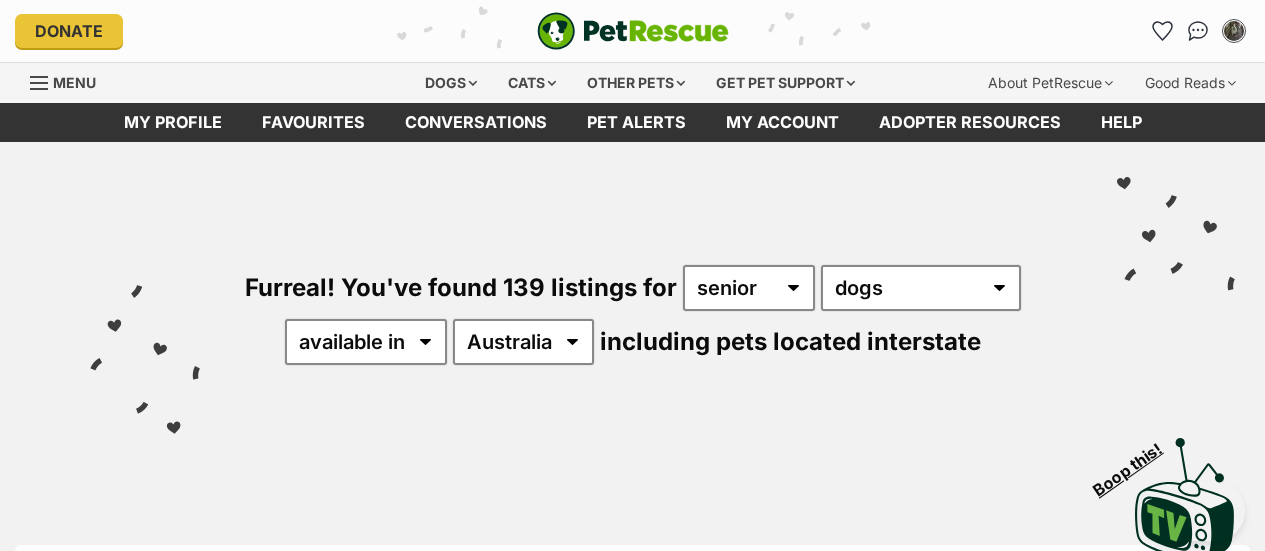 scroll, scrollTop: 0, scrollLeft: 0, axis: both 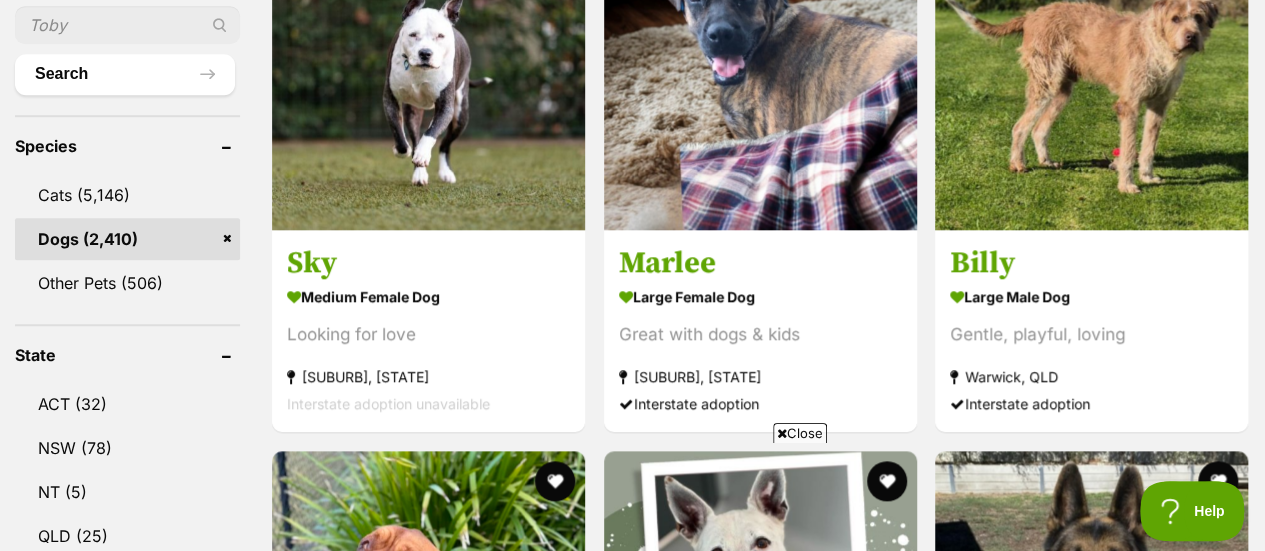 click on "Close" at bounding box center [800, 433] 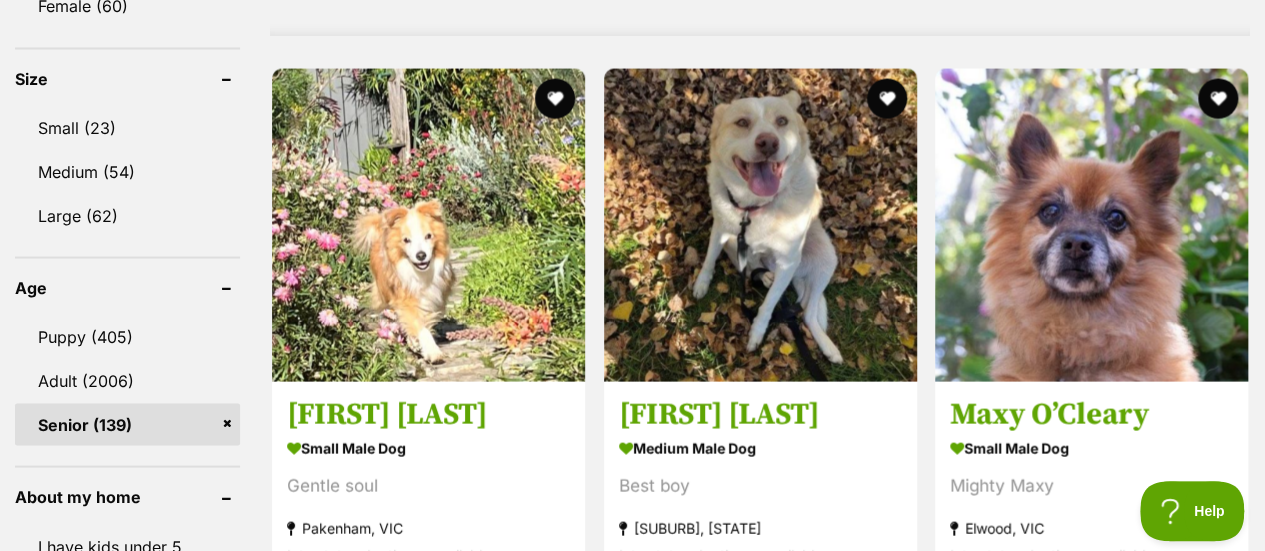 scroll, scrollTop: 1846, scrollLeft: 0, axis: vertical 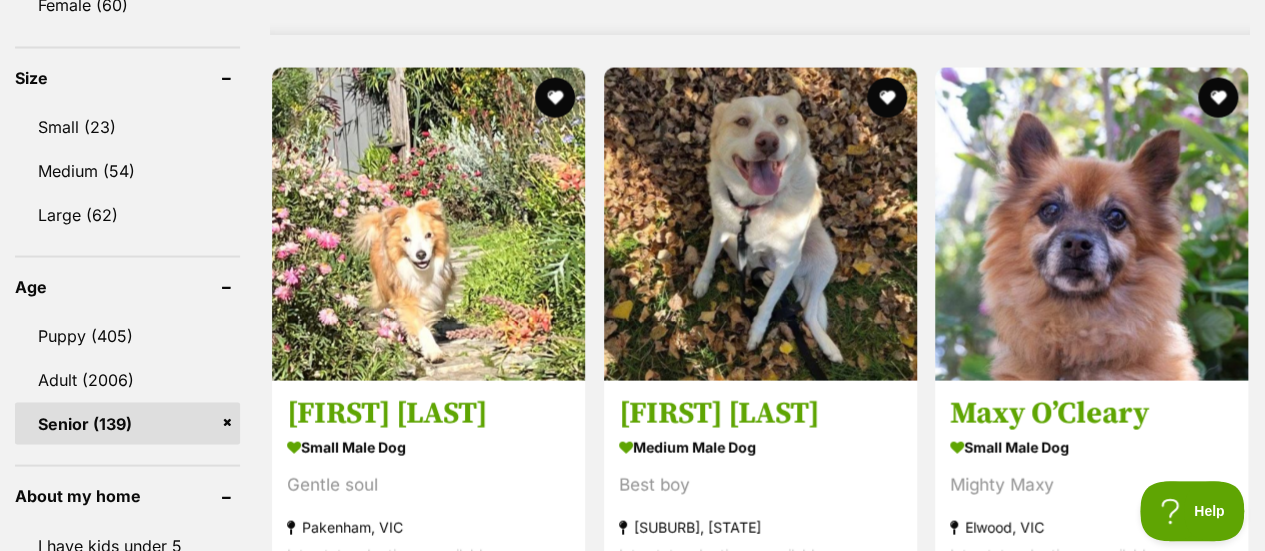 click at bounding box center [428, 223] 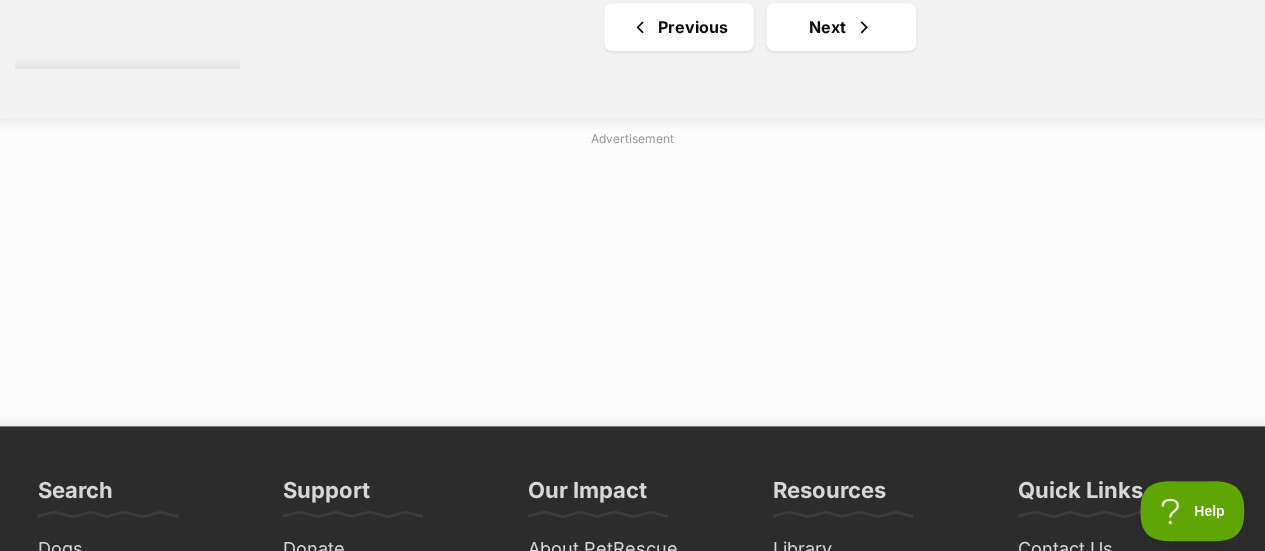 scroll, scrollTop: 4969, scrollLeft: 0, axis: vertical 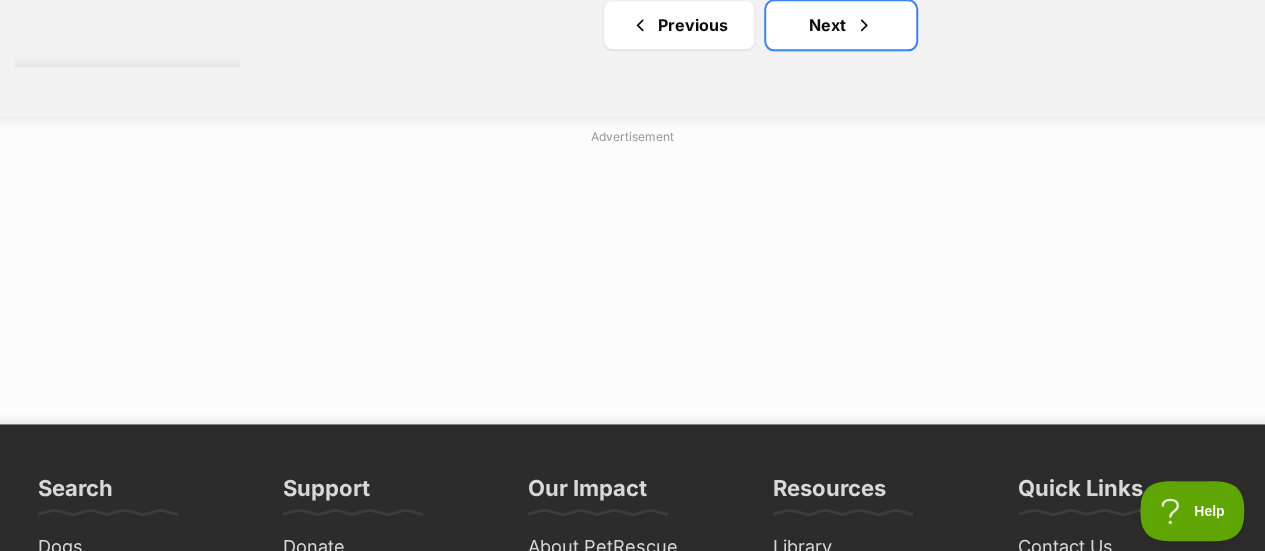 click on "Next" at bounding box center (841, 25) 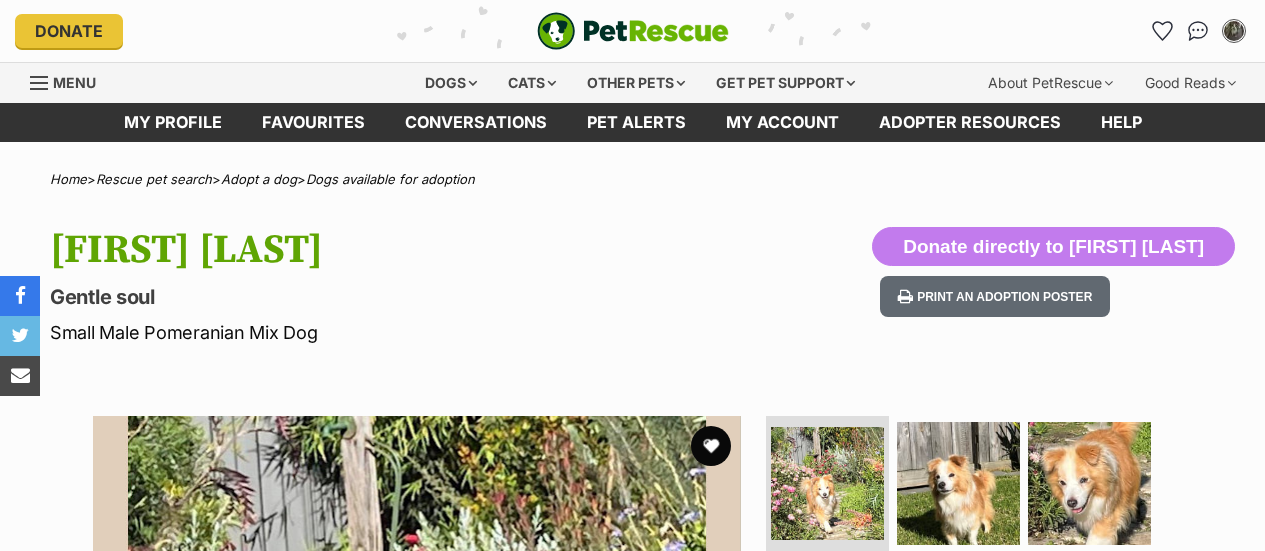 scroll, scrollTop: 0, scrollLeft: 0, axis: both 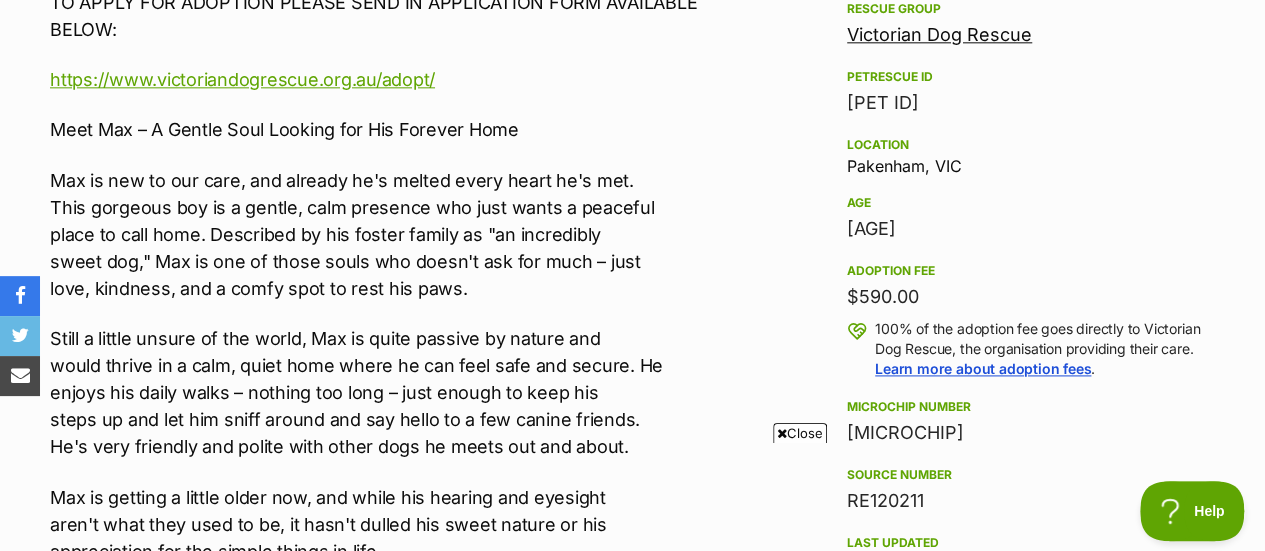 click on "Advertisement
Adoption information
I've been adopted!
This pet is no longer available
On Hold
Enquire about Max Quinnell
Find available pets like this!
Rescue group
Victorian Dog Rescue
PetRescue ID
1124444
Location
Pakenham, VIC
Age
13 years 8 months
Adoption fee
$590.00
100% of the adoption fee goes directly to Victorian Dog Rescue, the organisation providing their care.
Learn more about adoption fees .
Microchip number
956000015789964
Source number
RE120211
Last updated
29 Jul, 2025
Pre-adoption checks
Desexed
Vaccinated
Interstate adoption (VIC only)
Wormed
I'd prefer a home that
Doesn't have cats
Doesn't have kids under 5
About Max Quinnell
TO APPLY FOR ADOPTION PLEASE SEND IN APPLICATION FORM AVAILABLE BELOW:" at bounding box center [632, 1596] 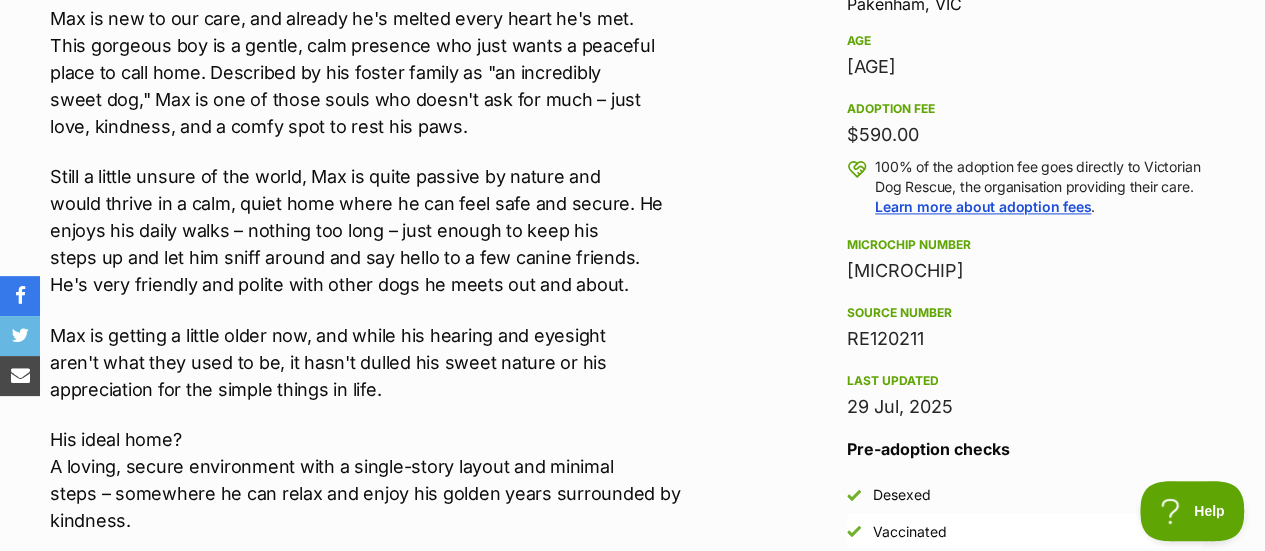 scroll, scrollTop: 1378, scrollLeft: 0, axis: vertical 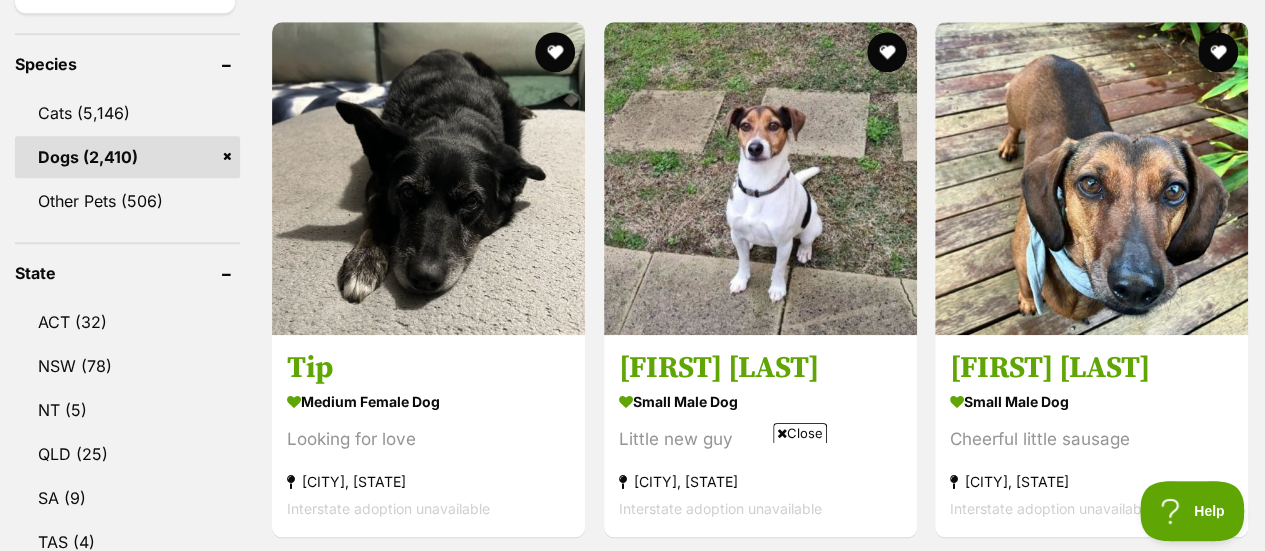 click on "Close" at bounding box center [800, 433] 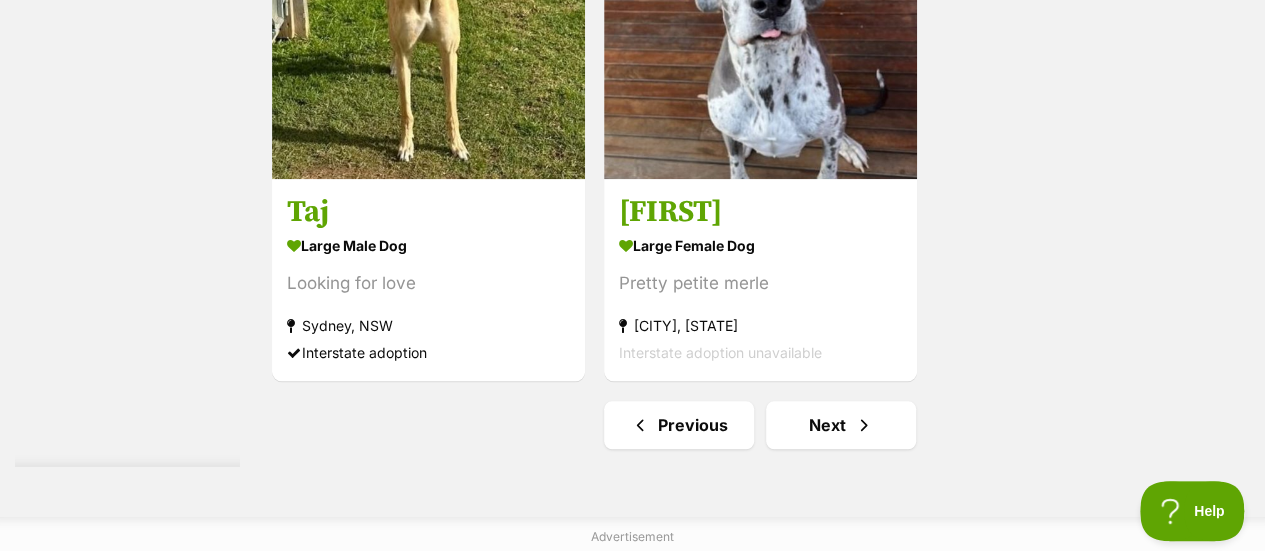 scroll, scrollTop: 4763, scrollLeft: 0, axis: vertical 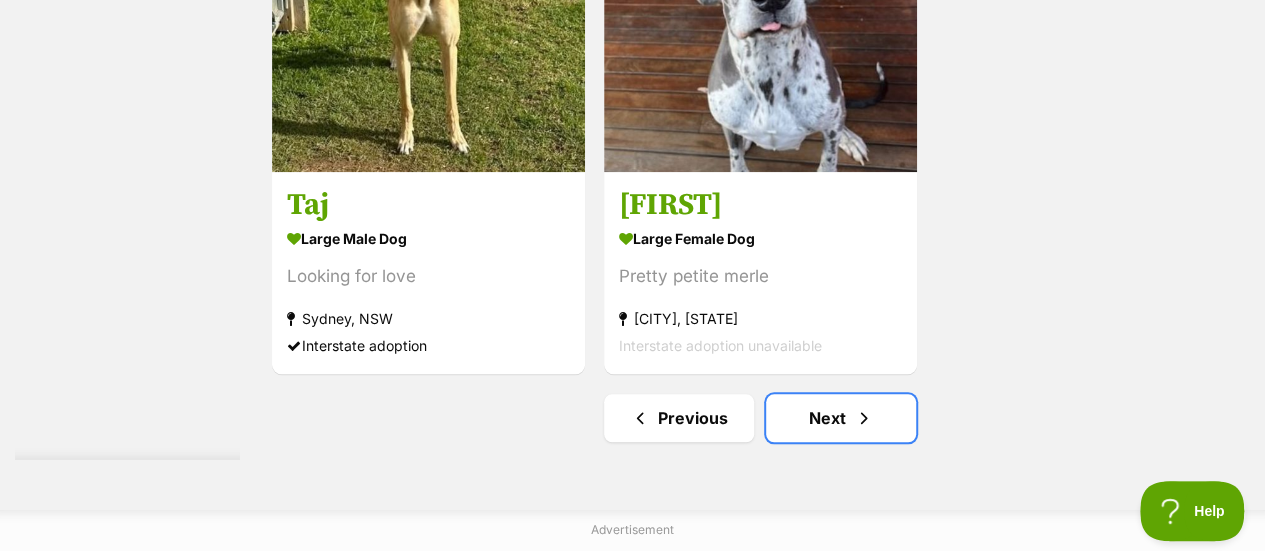 click on "Next" at bounding box center [841, 418] 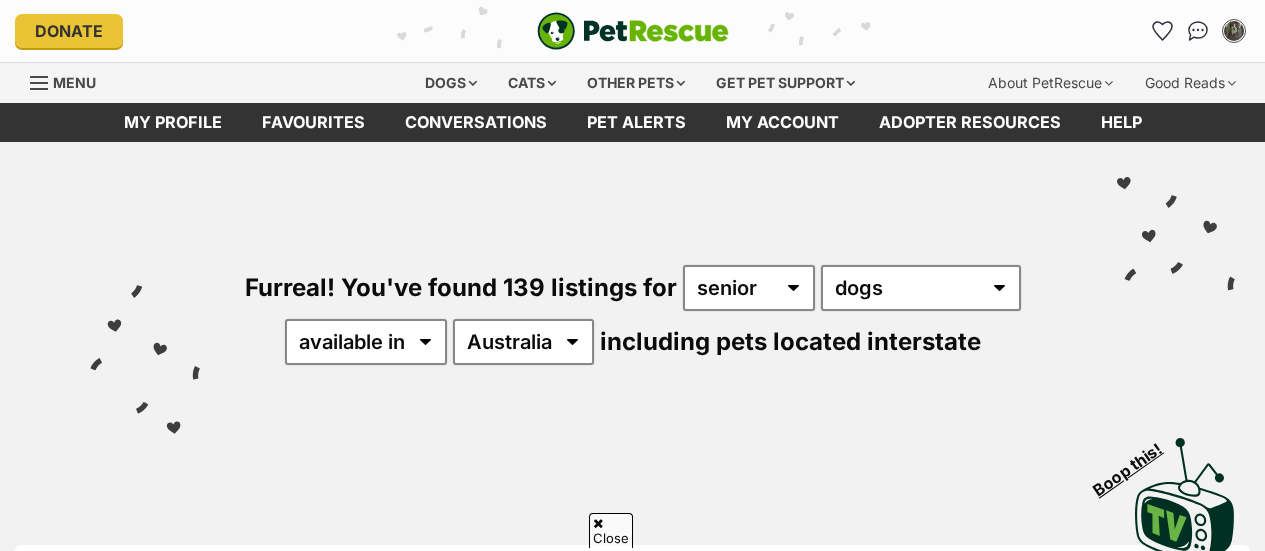 scroll, scrollTop: 477, scrollLeft: 0, axis: vertical 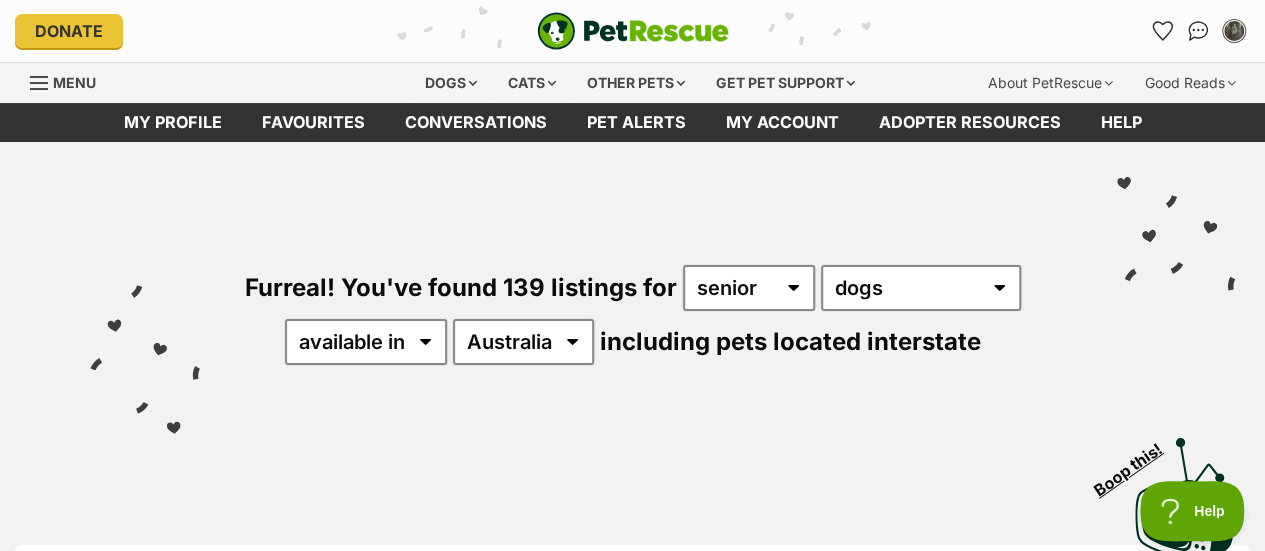 click 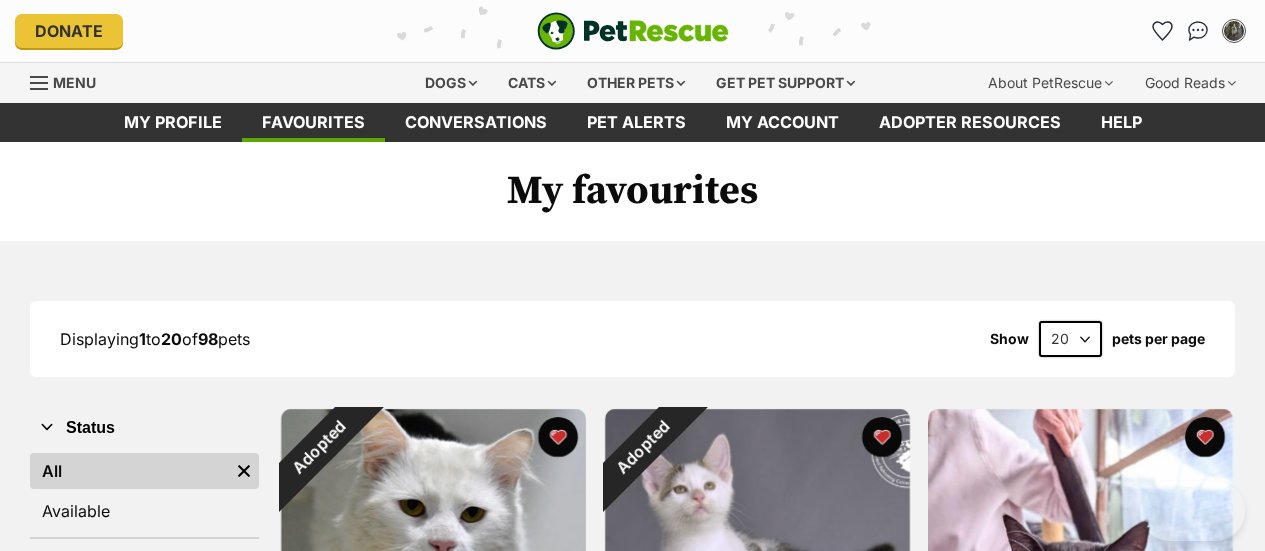 scroll, scrollTop: 0, scrollLeft: 0, axis: both 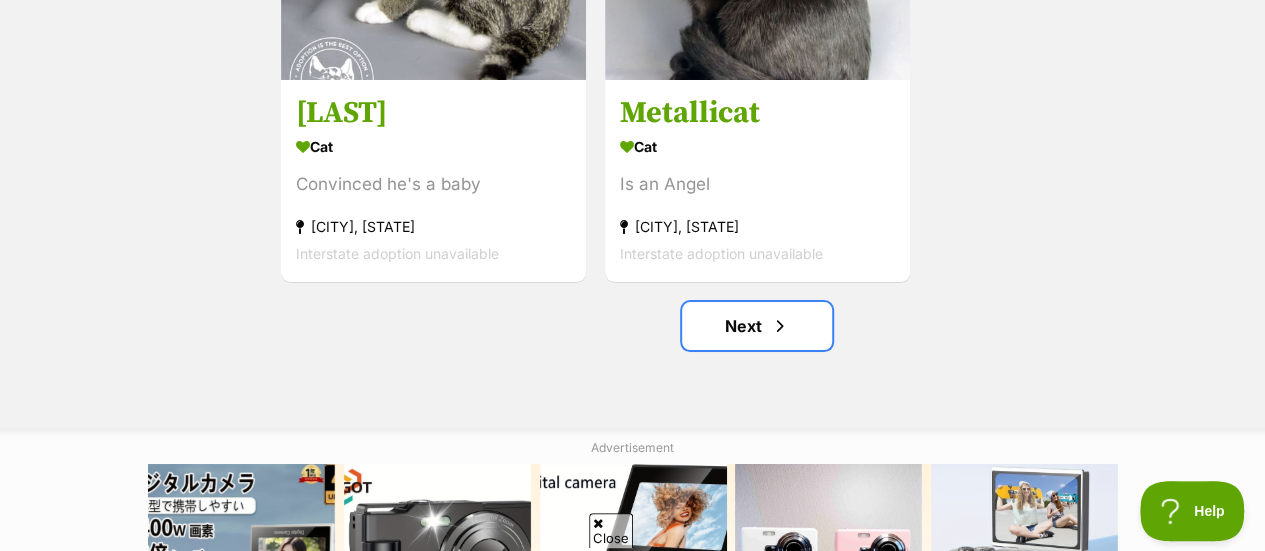click on "Next" at bounding box center [757, 326] 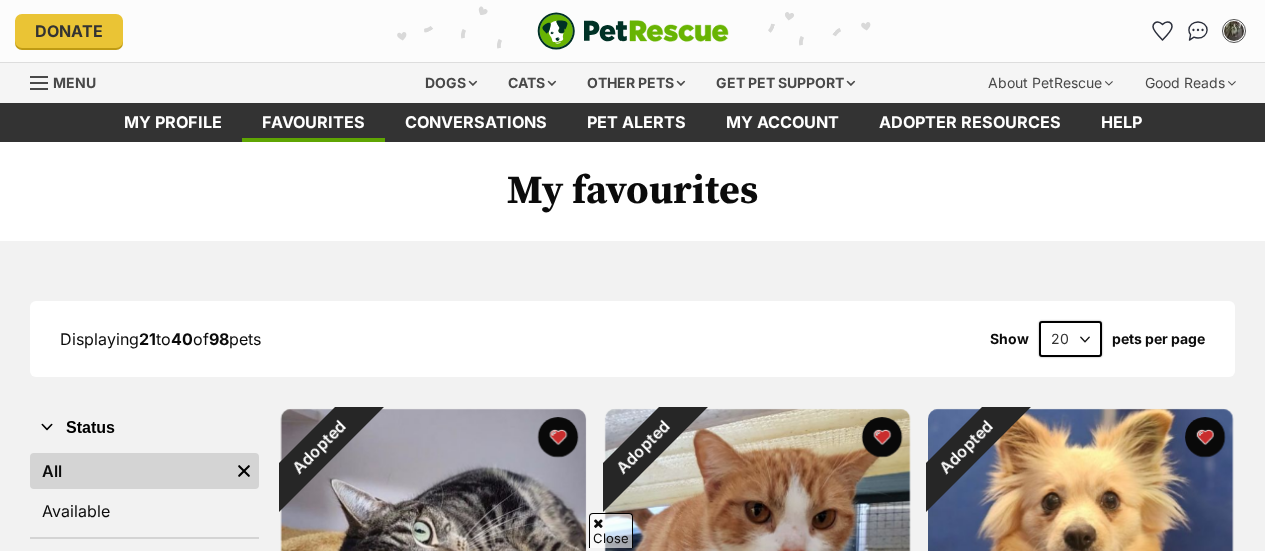 scroll, scrollTop: 332, scrollLeft: 0, axis: vertical 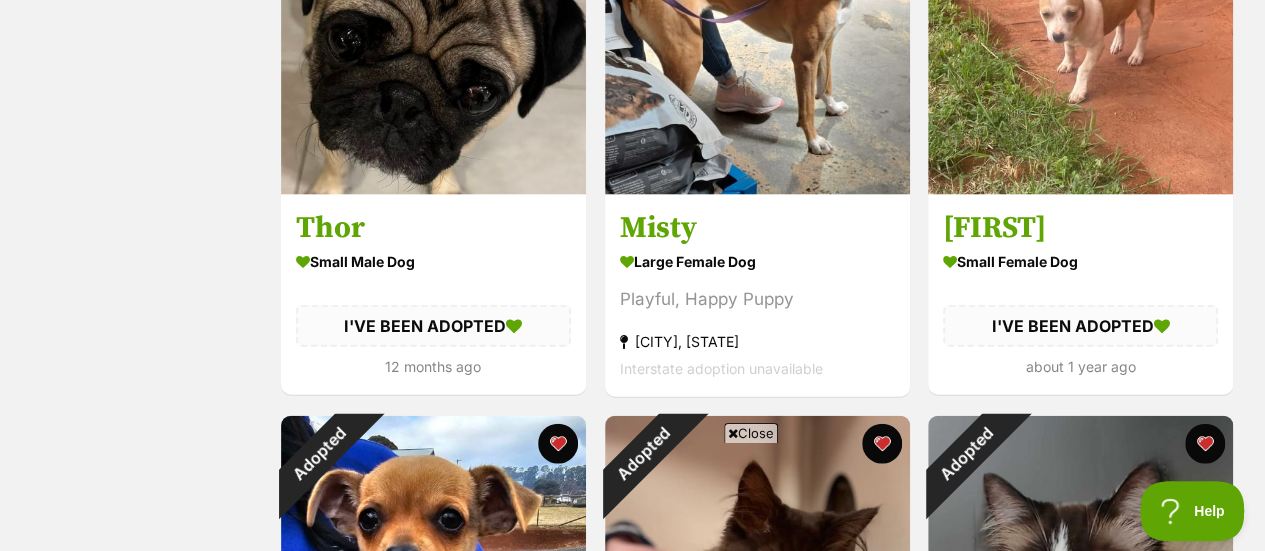 click on "Close" at bounding box center [751, 433] 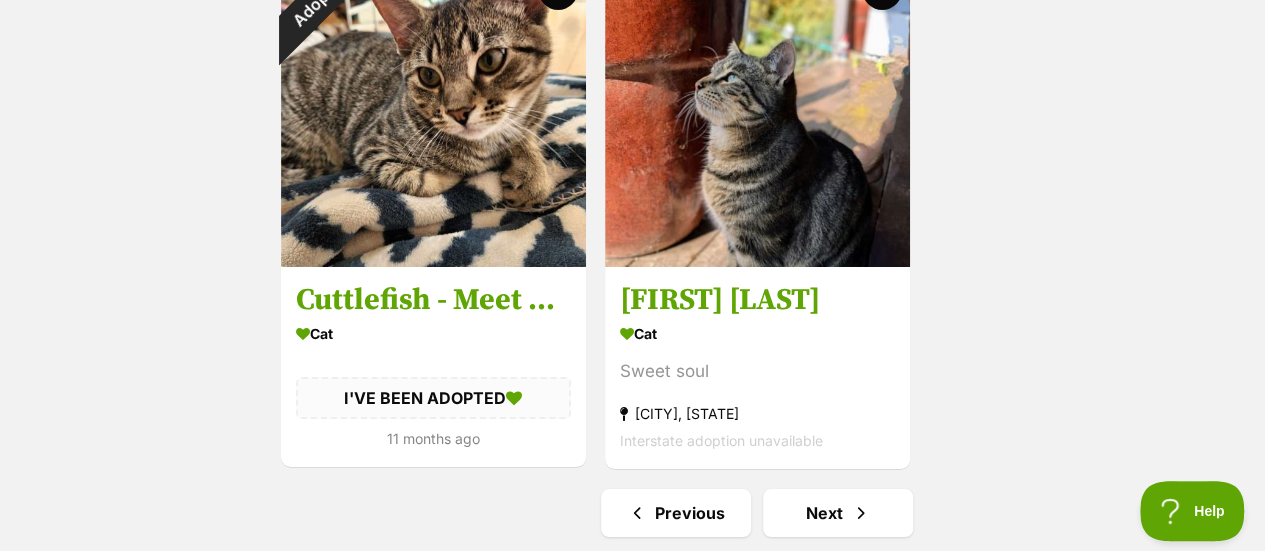 scroll, scrollTop: 3612, scrollLeft: 0, axis: vertical 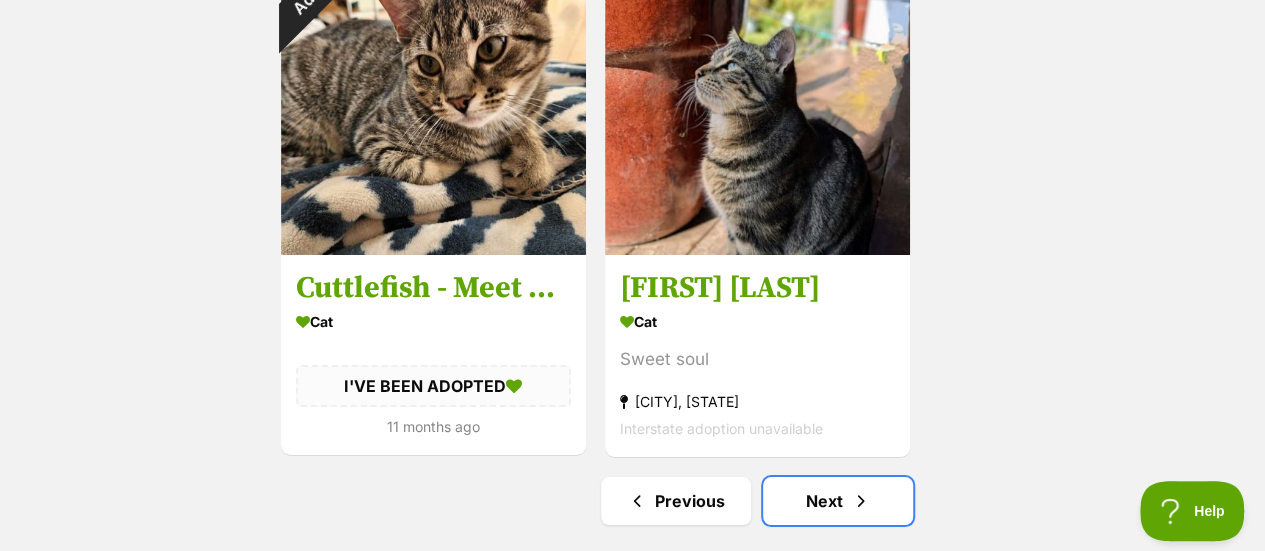 click at bounding box center (861, 501) 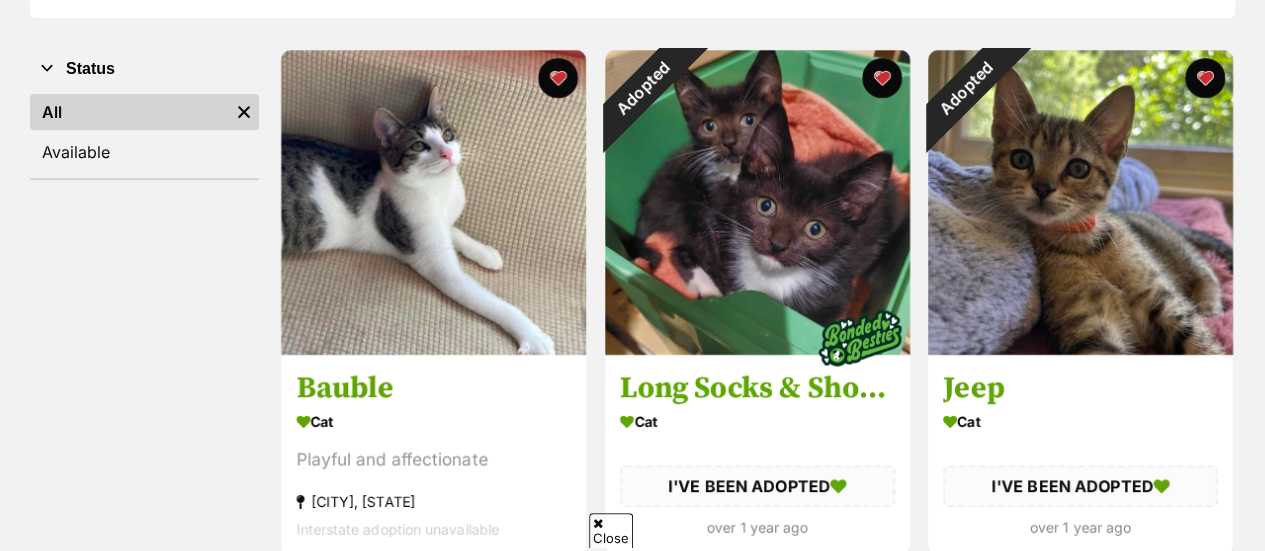 scroll, scrollTop: 359, scrollLeft: 0, axis: vertical 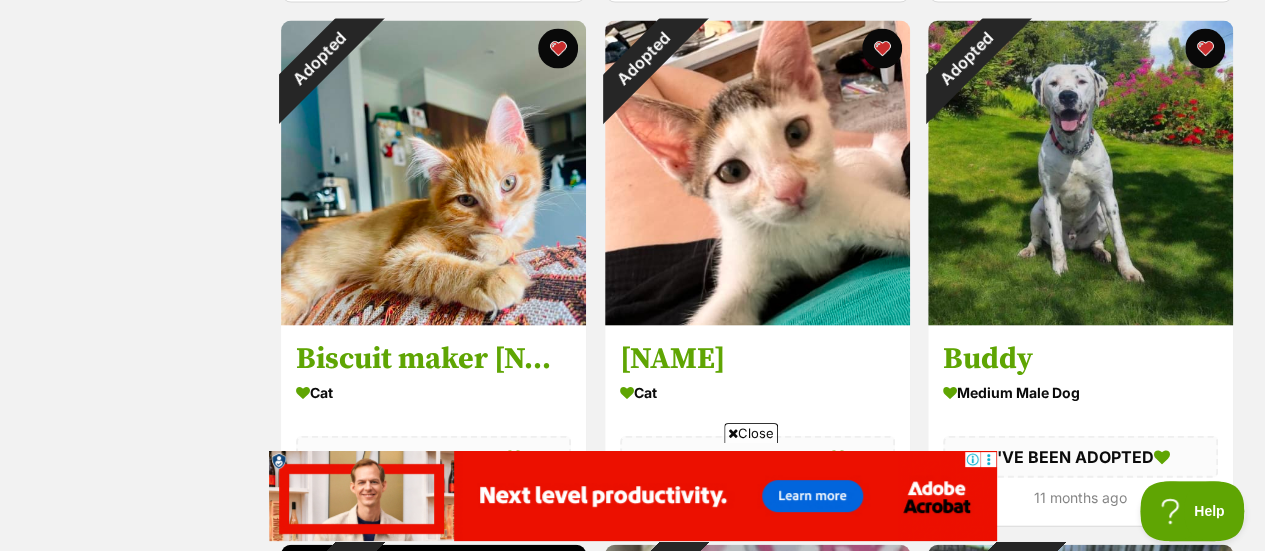 click on "Close" at bounding box center [751, 433] 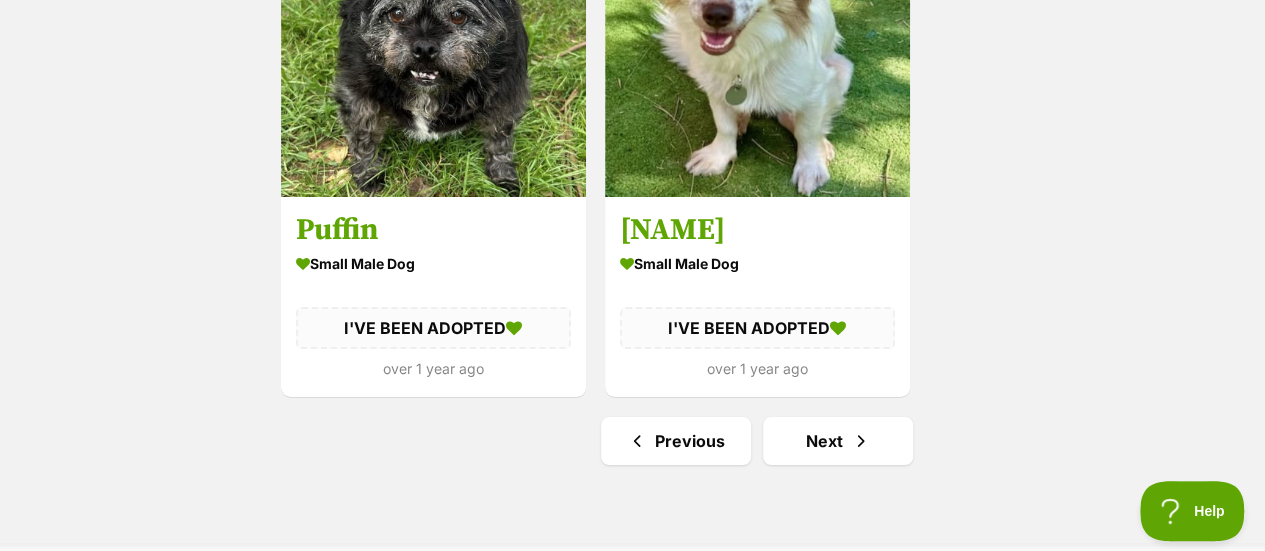 scroll, scrollTop: 3668, scrollLeft: 0, axis: vertical 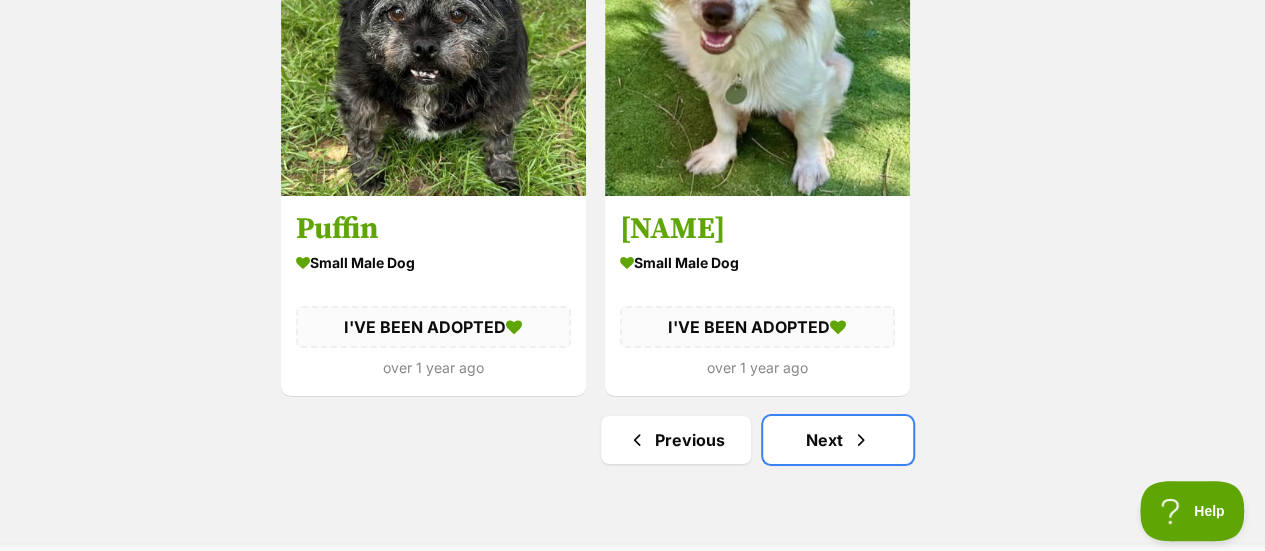 click on "Next" at bounding box center [838, 440] 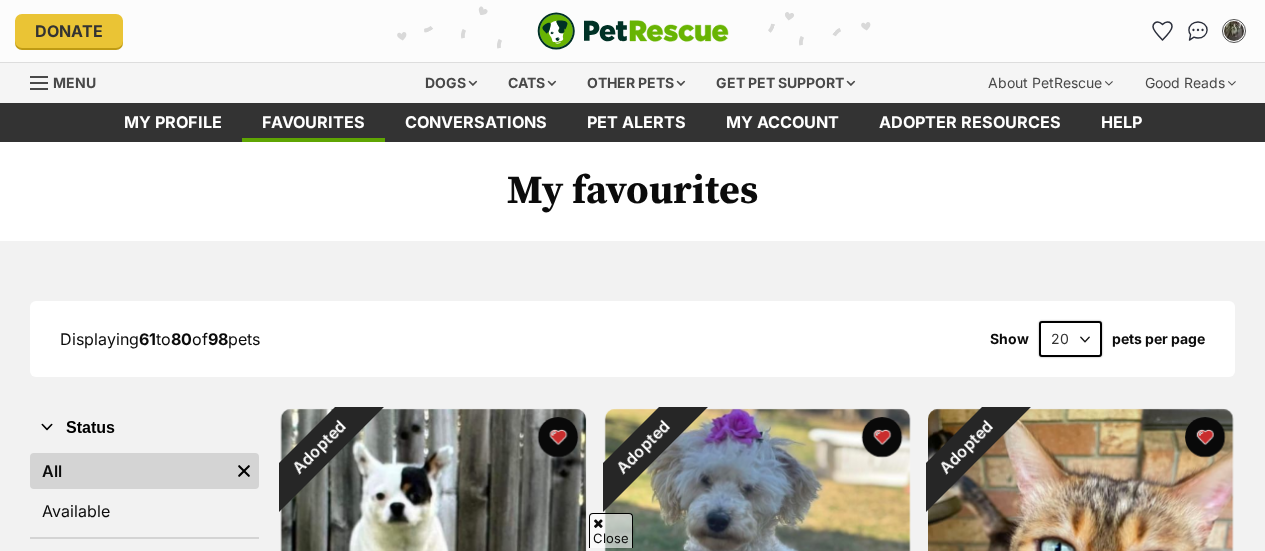 scroll, scrollTop: 459, scrollLeft: 0, axis: vertical 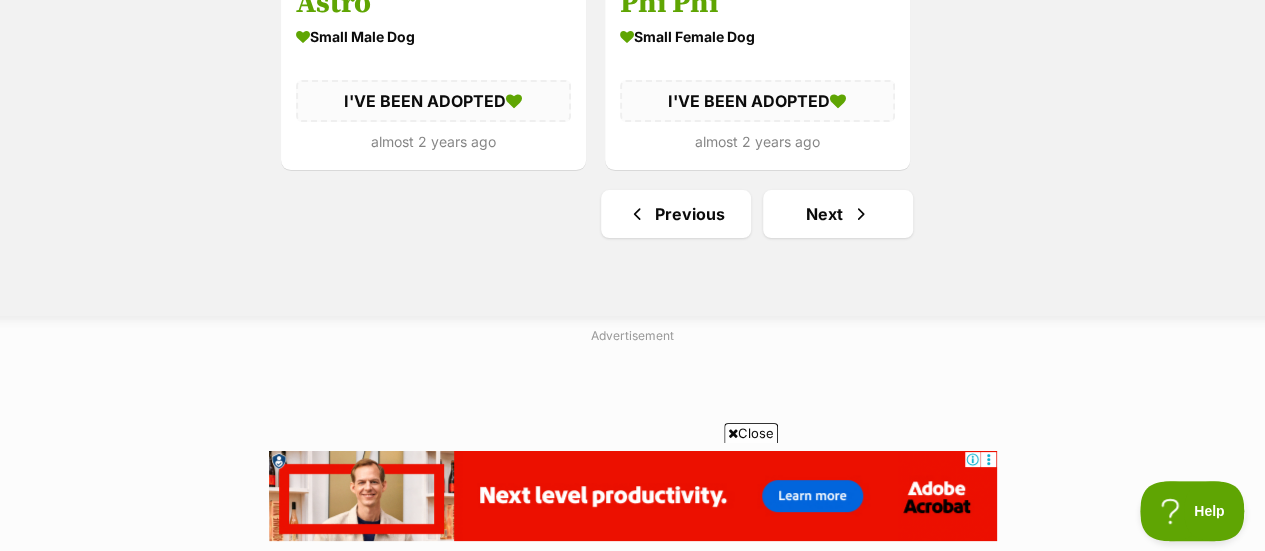 click on "Adopted
Texas Ranger
small male Dog
I'VE BEEN ADOPTED
over 1 year ago
Adopted
Petunia
small female Dog
I'VE BEEN ADOPTED
over 1 year ago
Adopted
Kanya
Cat
I'VE BEEN ADOPTED
over 1 year ago
Adopted
Diva
small female Dog
I'VE BEEN ADOPTED
about 1 year ago
On Hold Reviewing applications
Panda
large female Dog
Sweet & Loyal 🐾♥️♥️
Truganina, [STATE]
Interstate adoption unavailable
[FIRST] [LAST]
small male Dog
Smart boy
St Kilda West, [STATE]
Interstate adoption unavailable
Adopted
Sammy
medium male Dog
I'VE BEEN ADOPTED
over 1 year ago" at bounding box center [757, -1616] 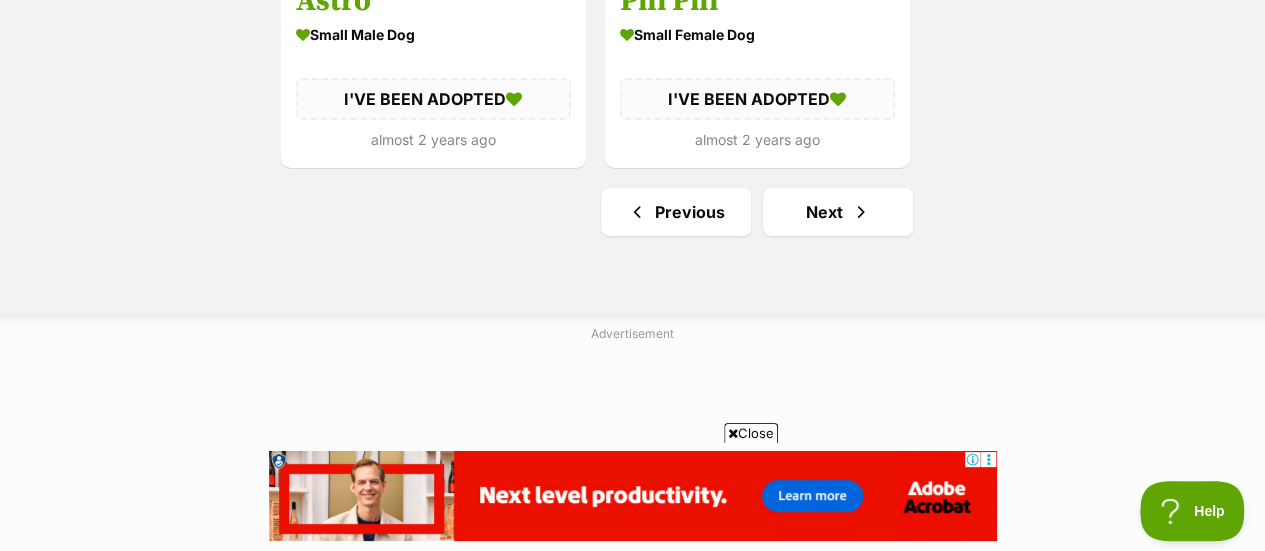drag, startPoint x: 882, startPoint y: 235, endPoint x: 886, endPoint y: 224, distance: 11.7046995 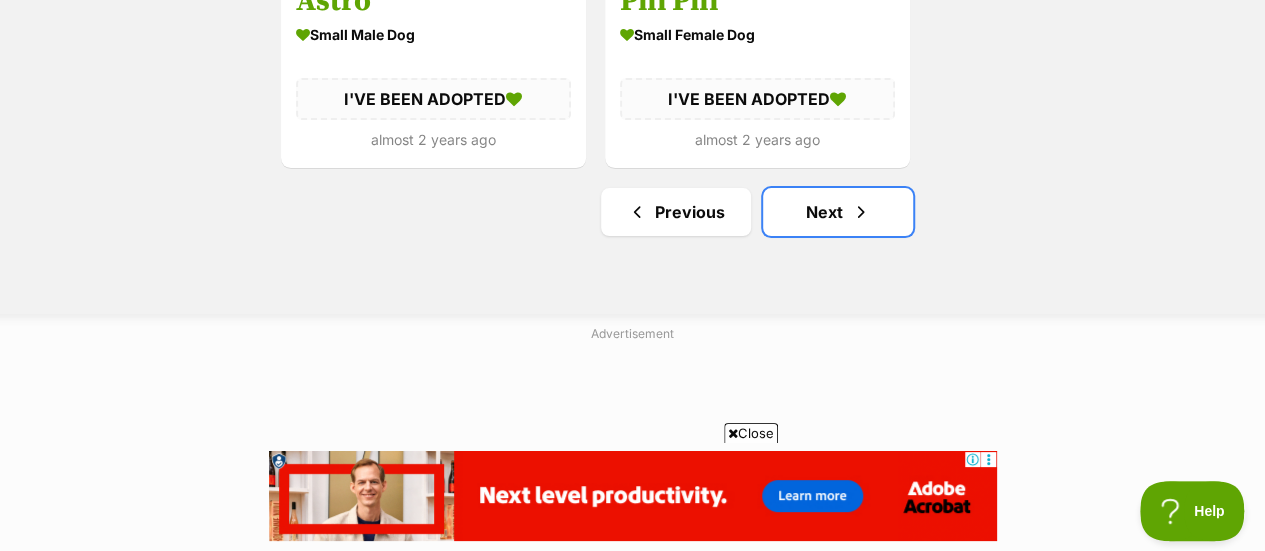 click on "Next" at bounding box center (838, 212) 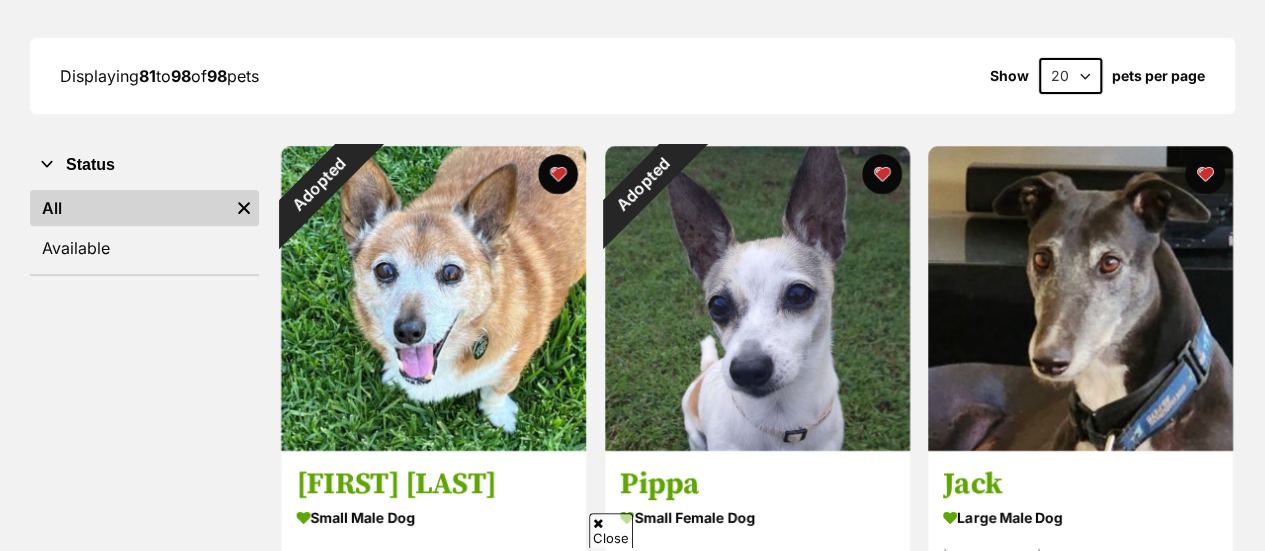 scroll, scrollTop: 0, scrollLeft: 0, axis: both 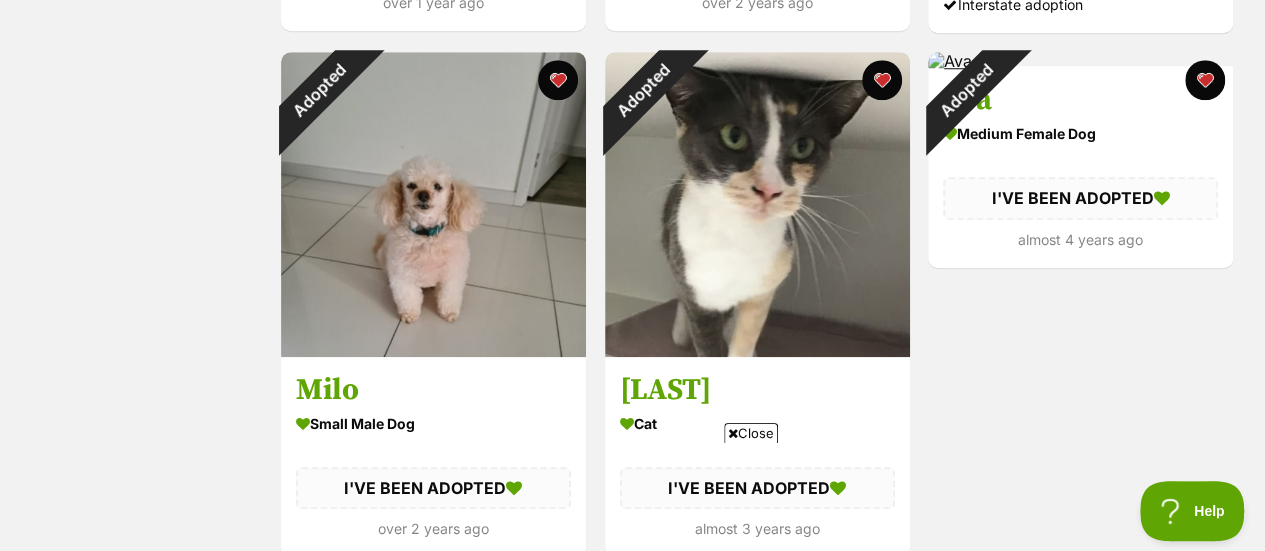 click on "medium female Dog
I'VE BEEN ADOPTED
almost 4 years ago" at bounding box center [1080, 186] 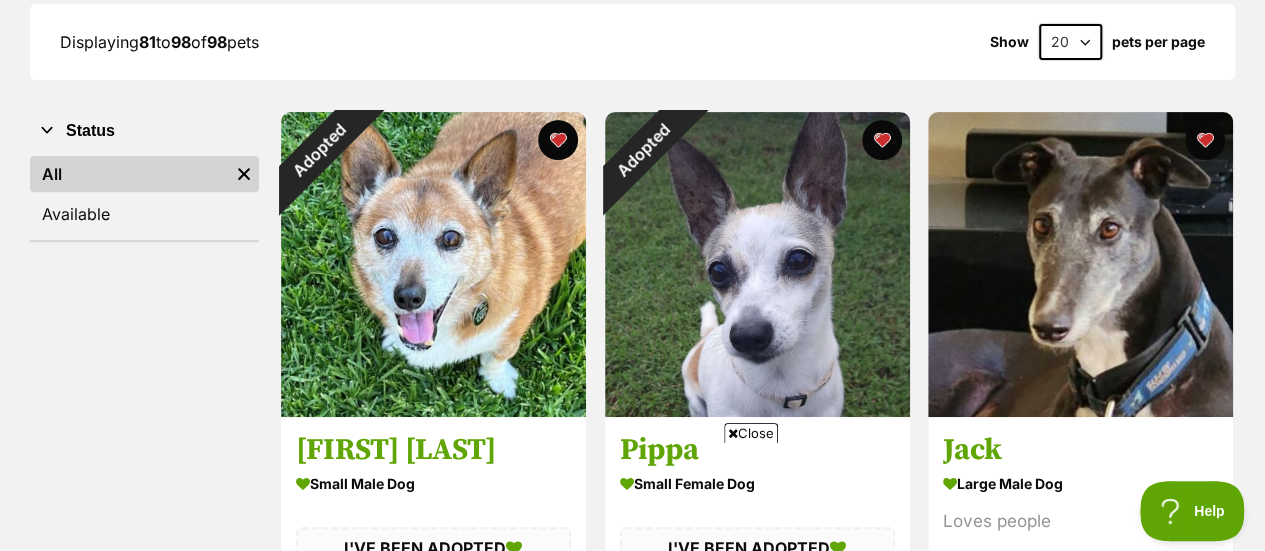 scroll, scrollTop: 291, scrollLeft: 0, axis: vertical 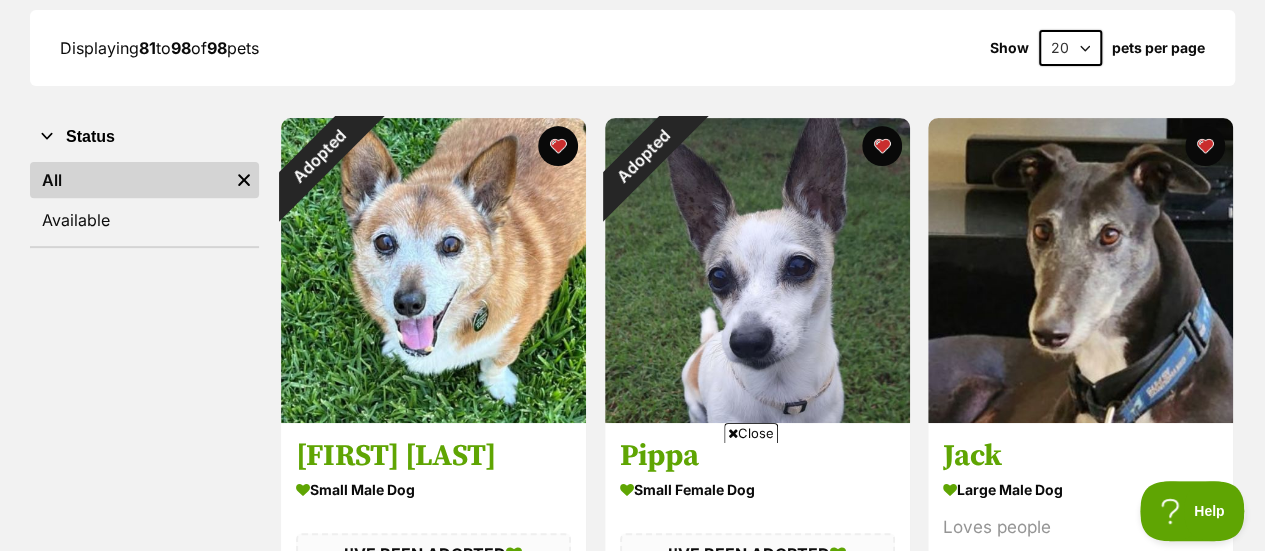 click at bounding box center (1080, 270) 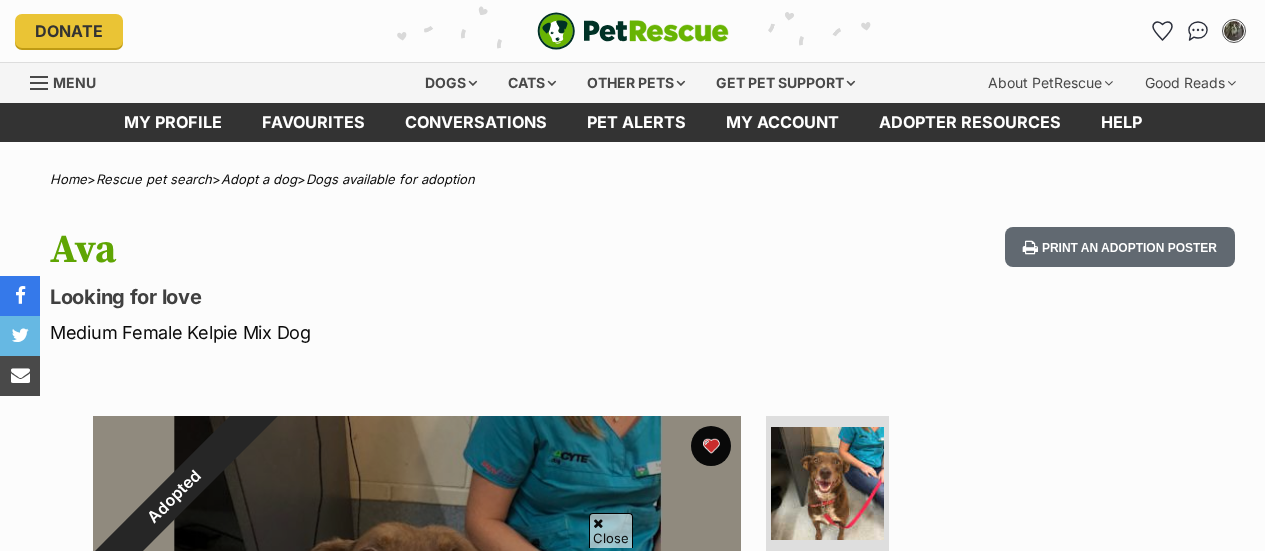 scroll, scrollTop: 114, scrollLeft: 0, axis: vertical 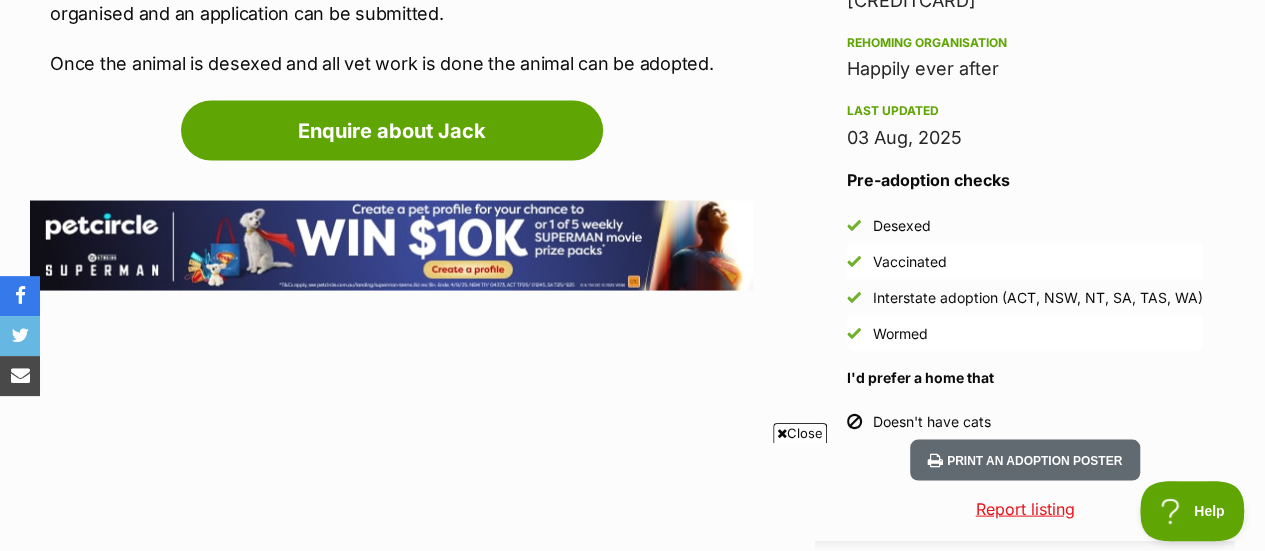 click at bounding box center [782, 433] 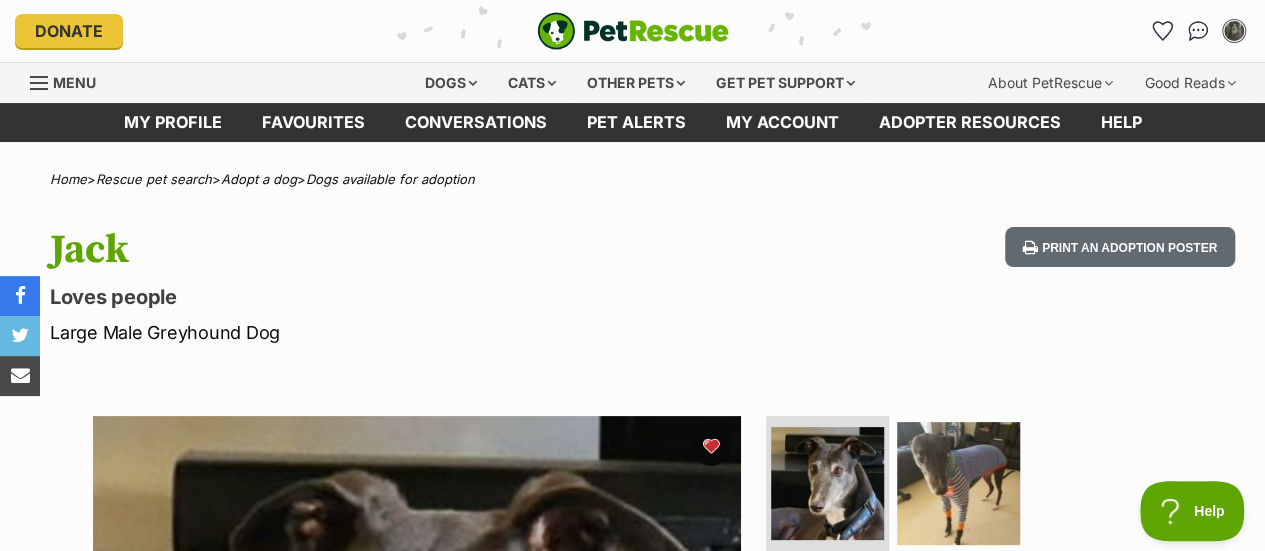 scroll, scrollTop: 2, scrollLeft: 0, axis: vertical 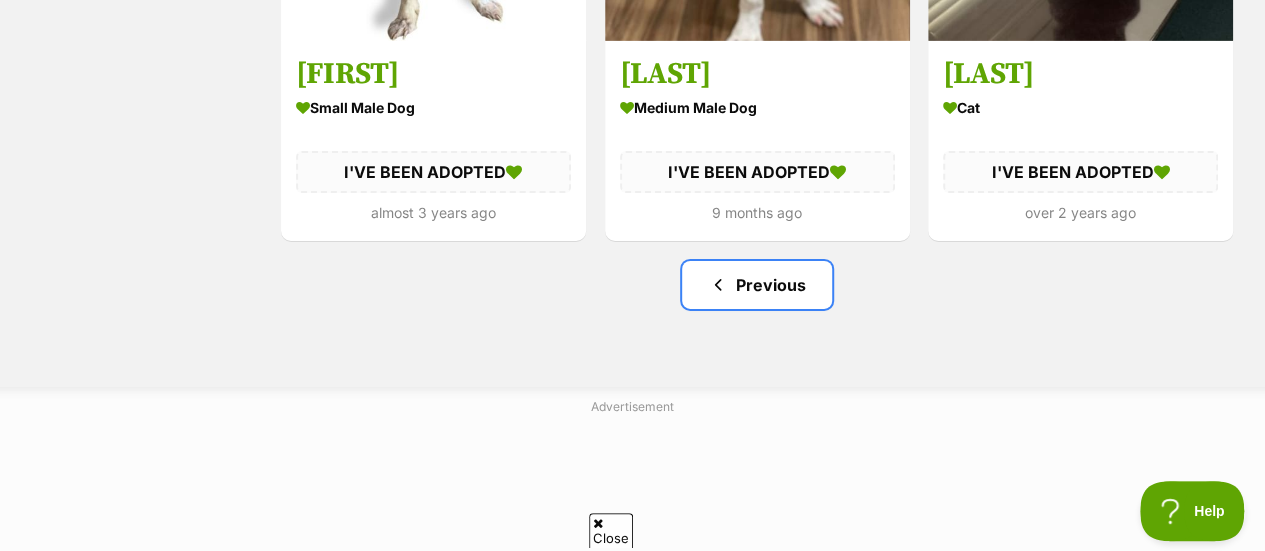 click at bounding box center [718, 285] 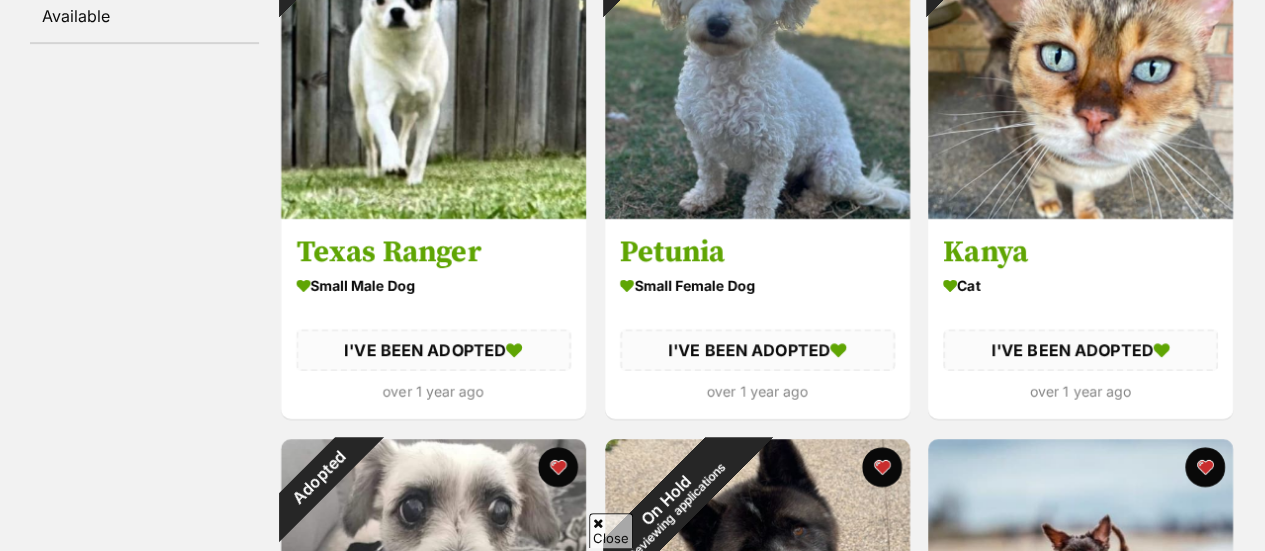 scroll, scrollTop: 501, scrollLeft: 0, axis: vertical 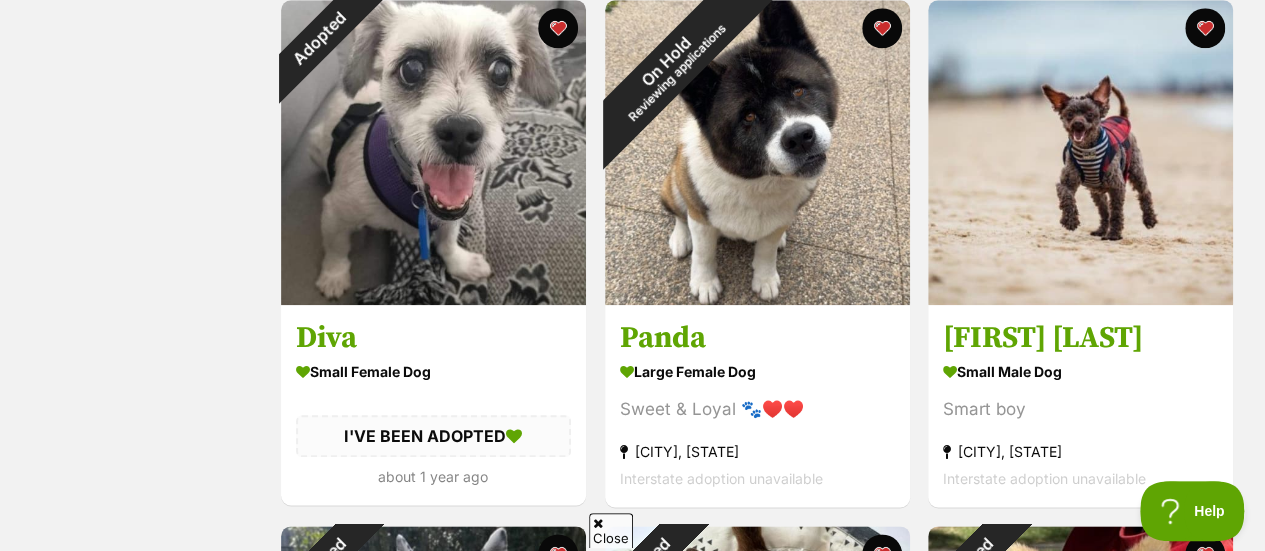 click at bounding box center [1080, 152] 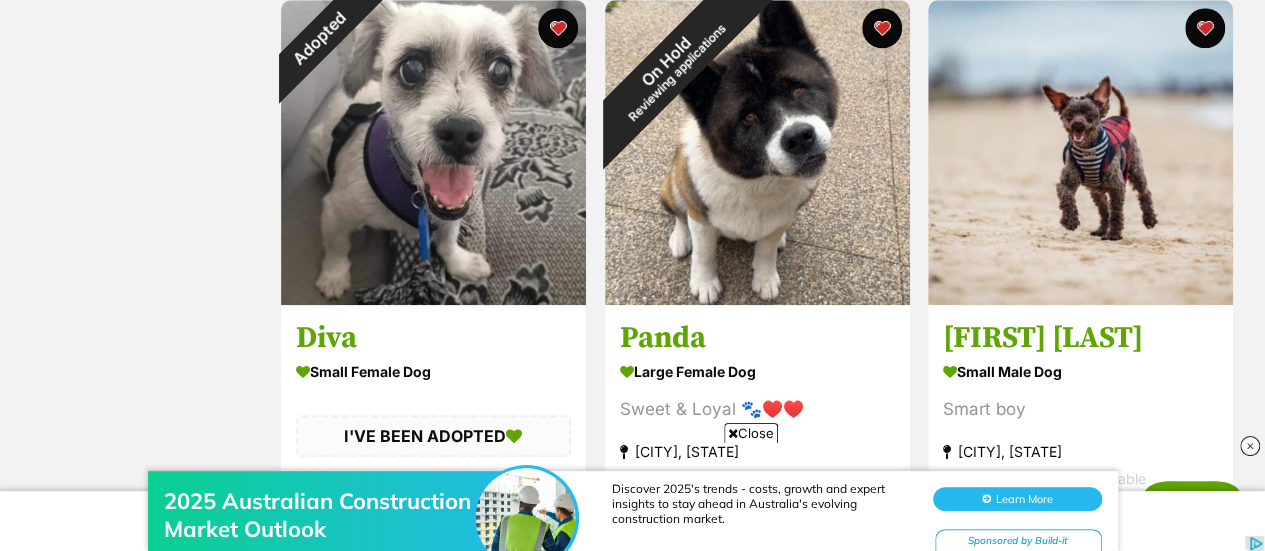 scroll, scrollTop: 940, scrollLeft: 0, axis: vertical 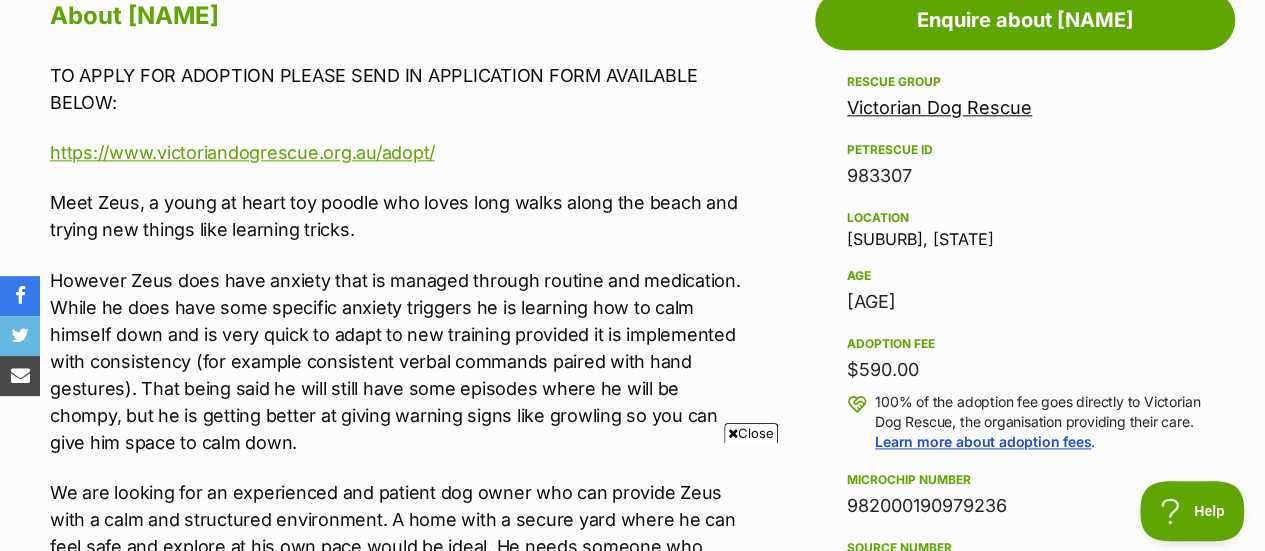 click on "Close" at bounding box center [751, 433] 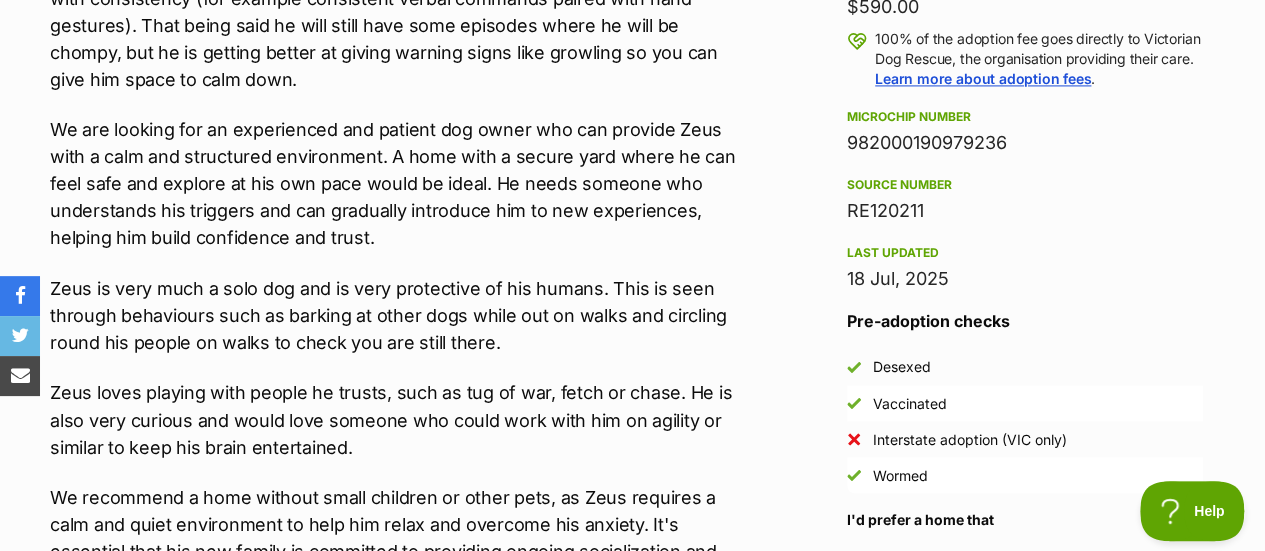 scroll, scrollTop: 1501, scrollLeft: 0, axis: vertical 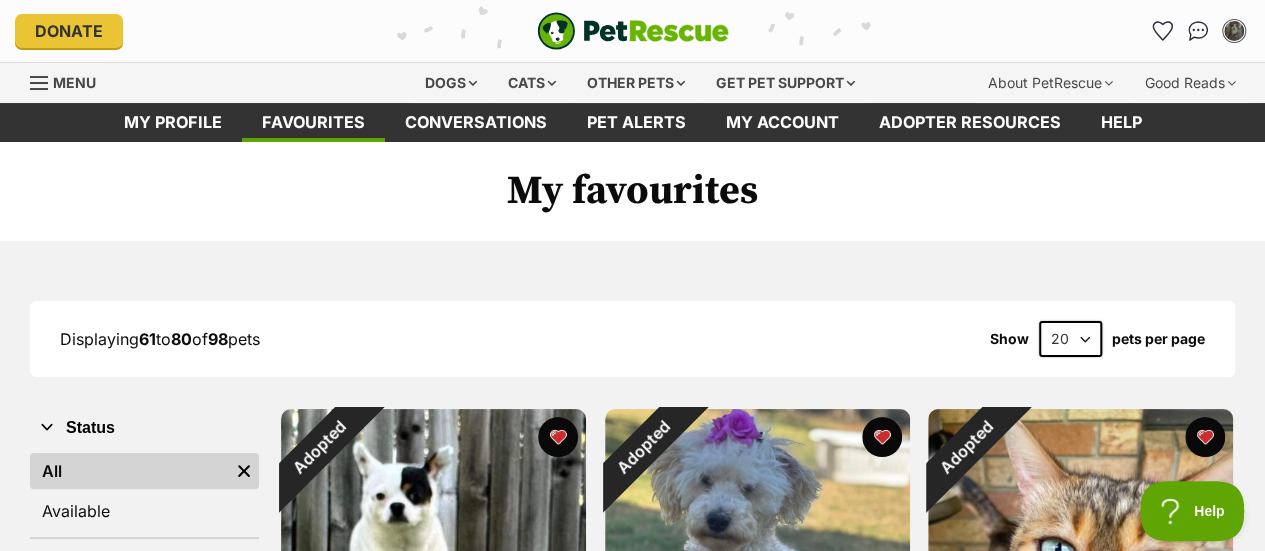 click on "Dogs" at bounding box center (451, 83) 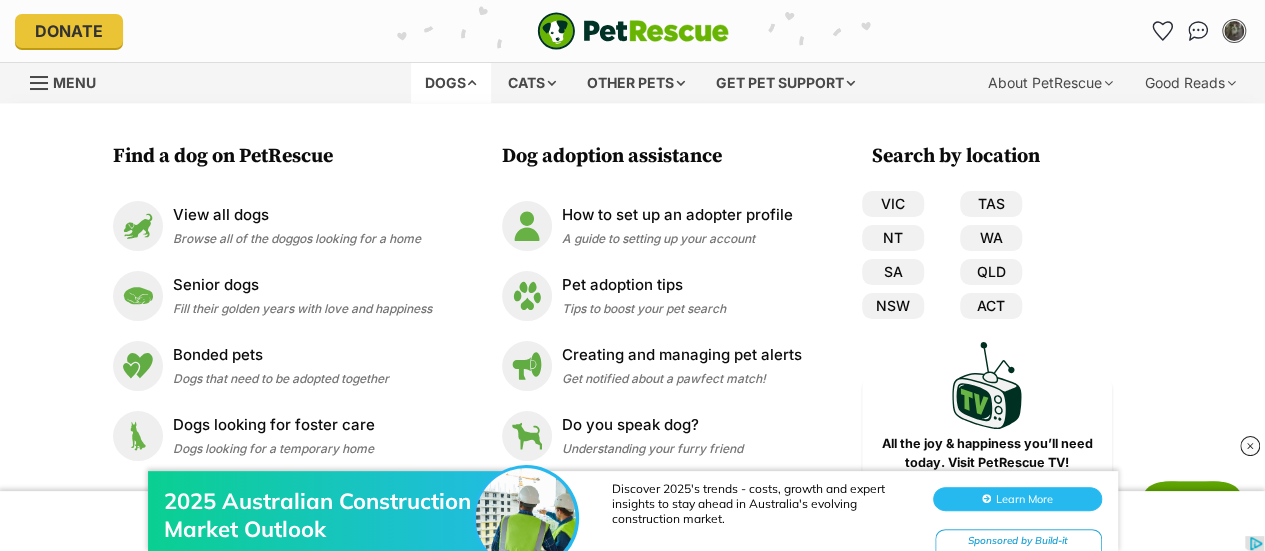 scroll, scrollTop: 0, scrollLeft: 0, axis: both 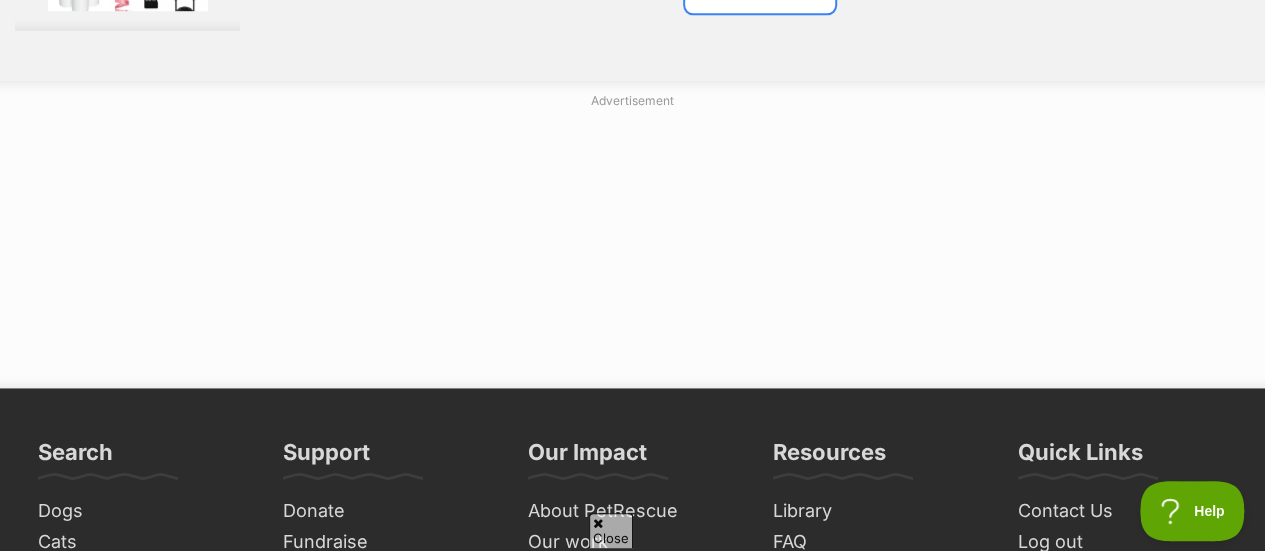 click on "Next" at bounding box center [760, -11] 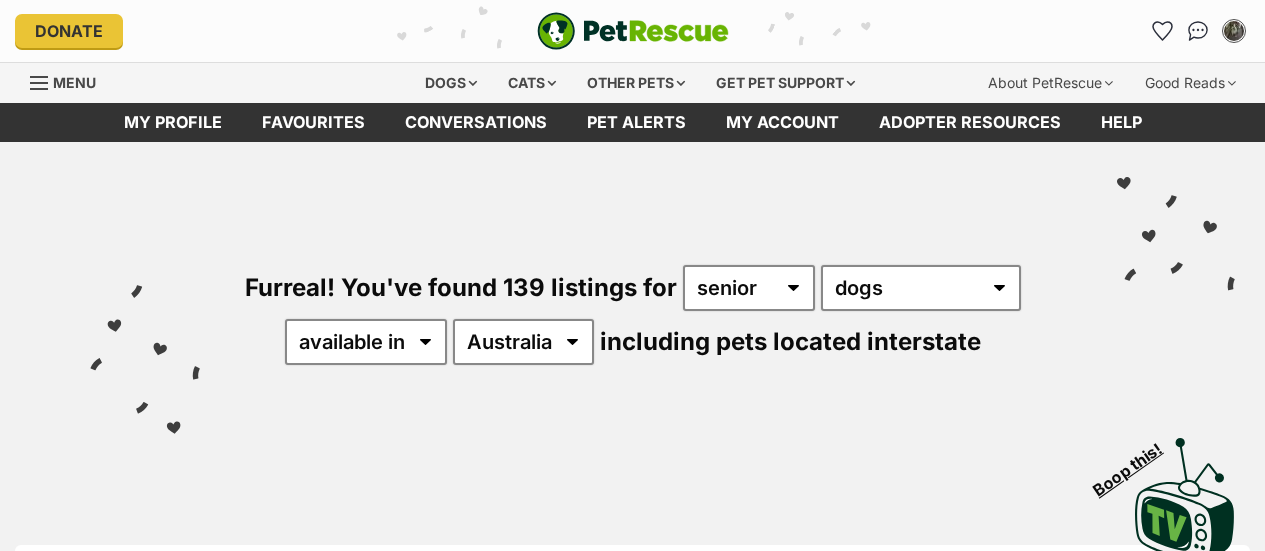 scroll, scrollTop: 0, scrollLeft: 0, axis: both 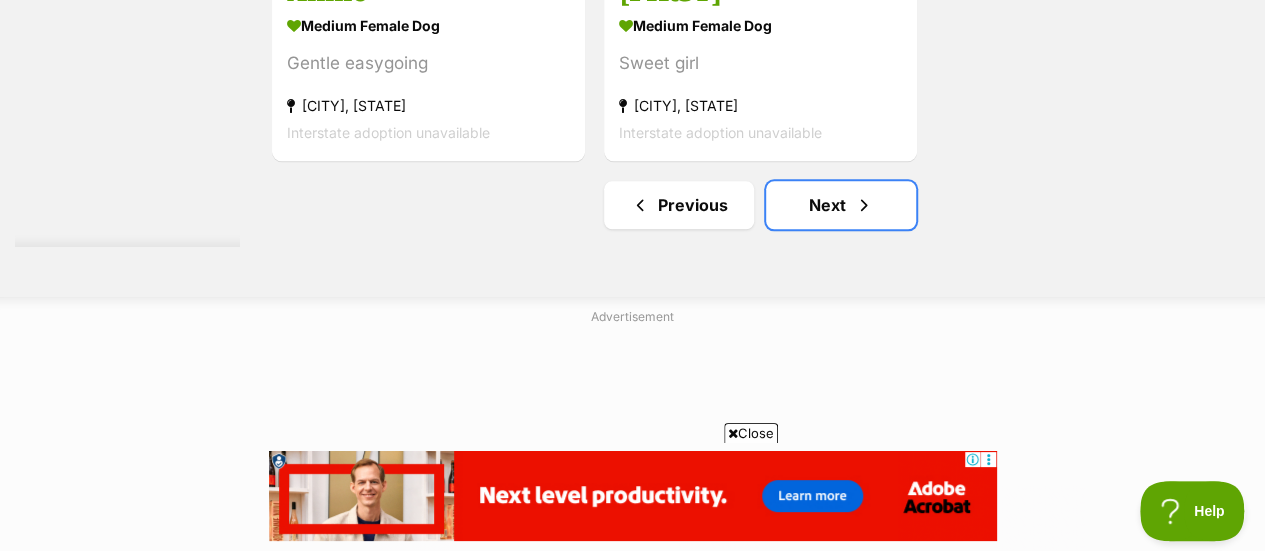click at bounding box center [864, 205] 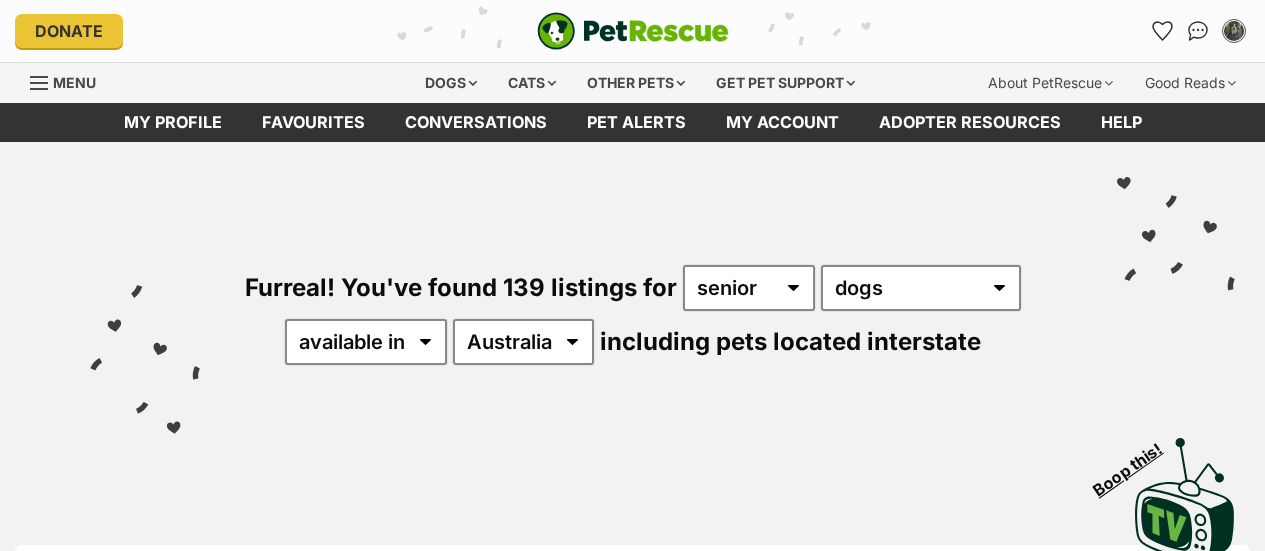 scroll, scrollTop: 0, scrollLeft: 0, axis: both 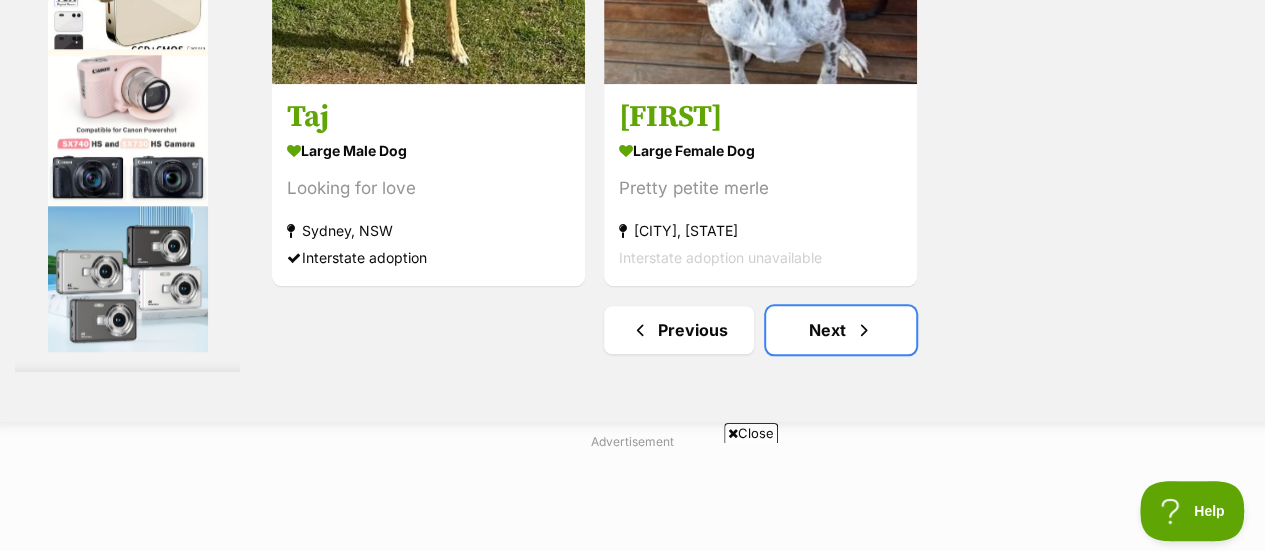 click on "Next" at bounding box center [841, 330] 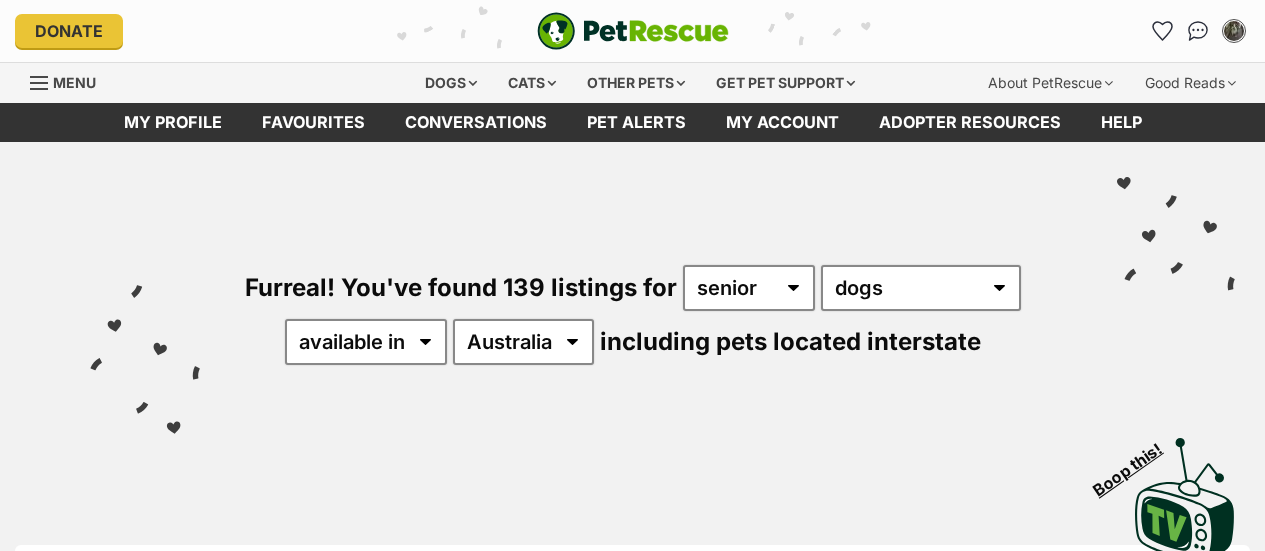 scroll, scrollTop: 0, scrollLeft: 0, axis: both 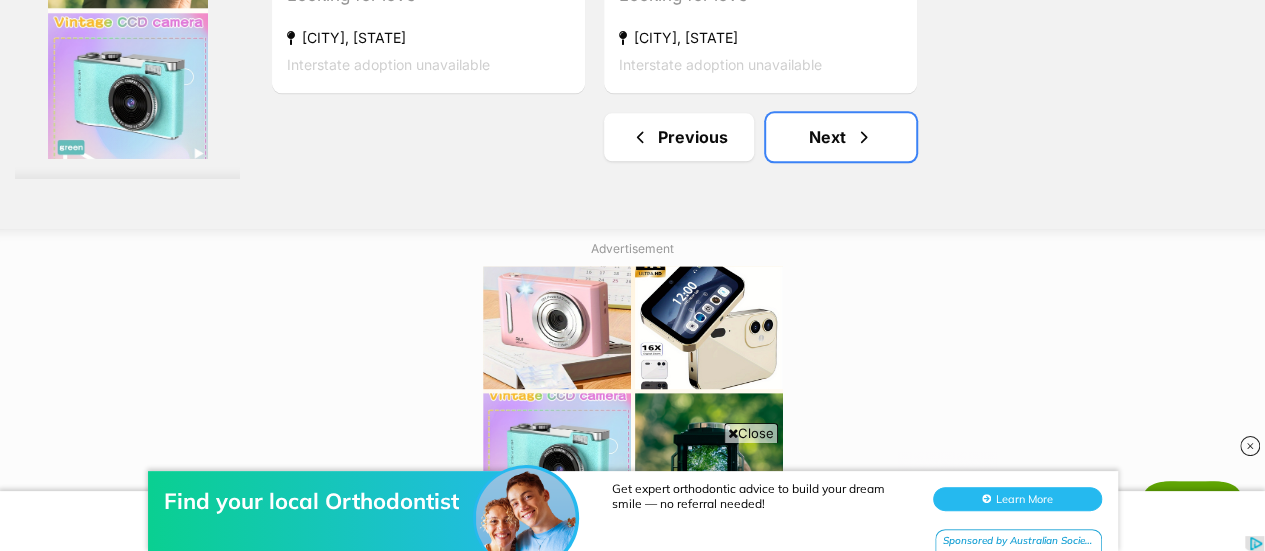 click on "Next" at bounding box center [841, 137] 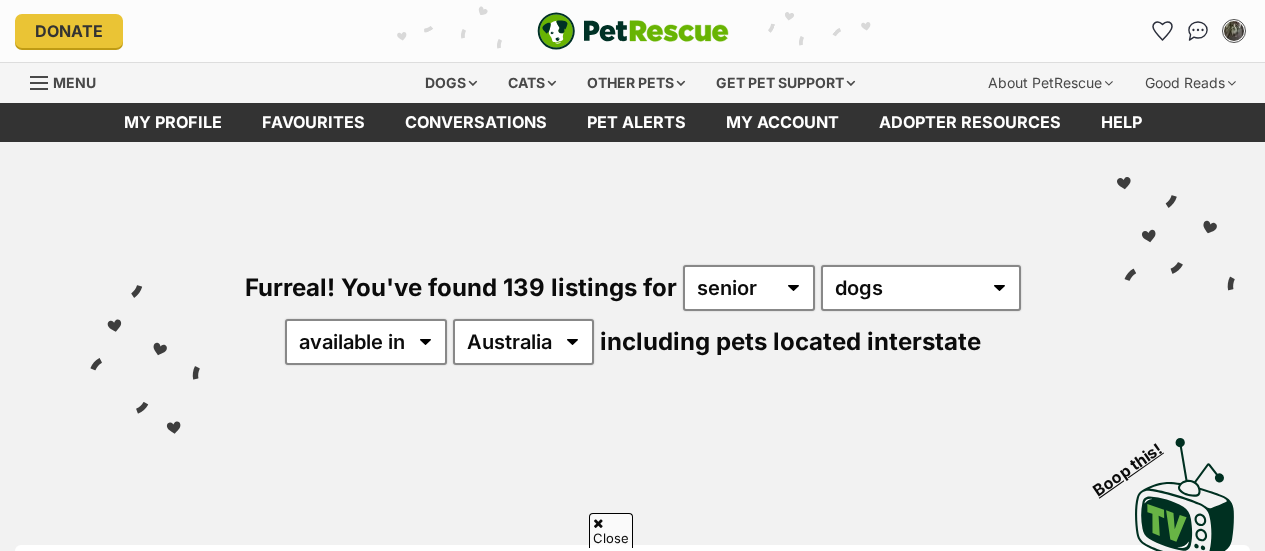 scroll, scrollTop: 507, scrollLeft: 0, axis: vertical 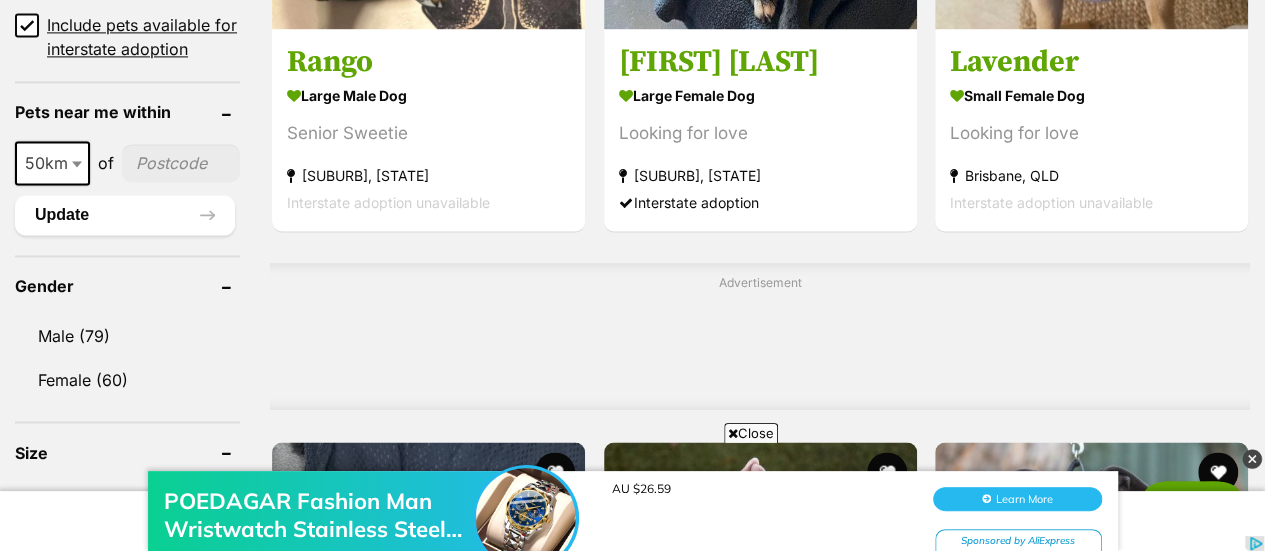 click on "Lavender" at bounding box center [1091, 62] 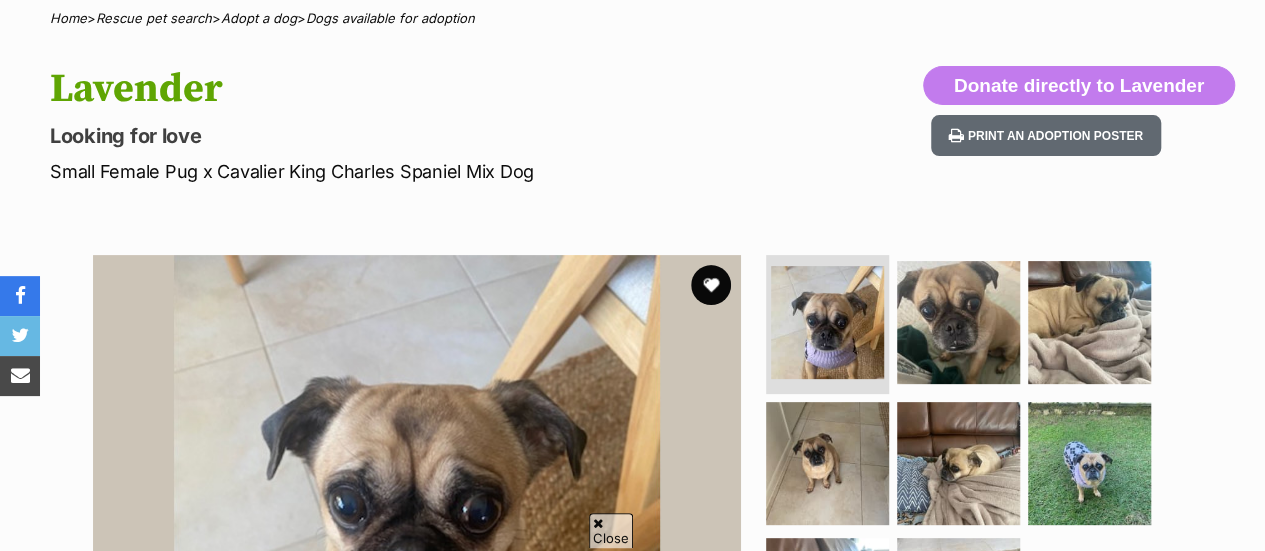 scroll, scrollTop: 0, scrollLeft: 0, axis: both 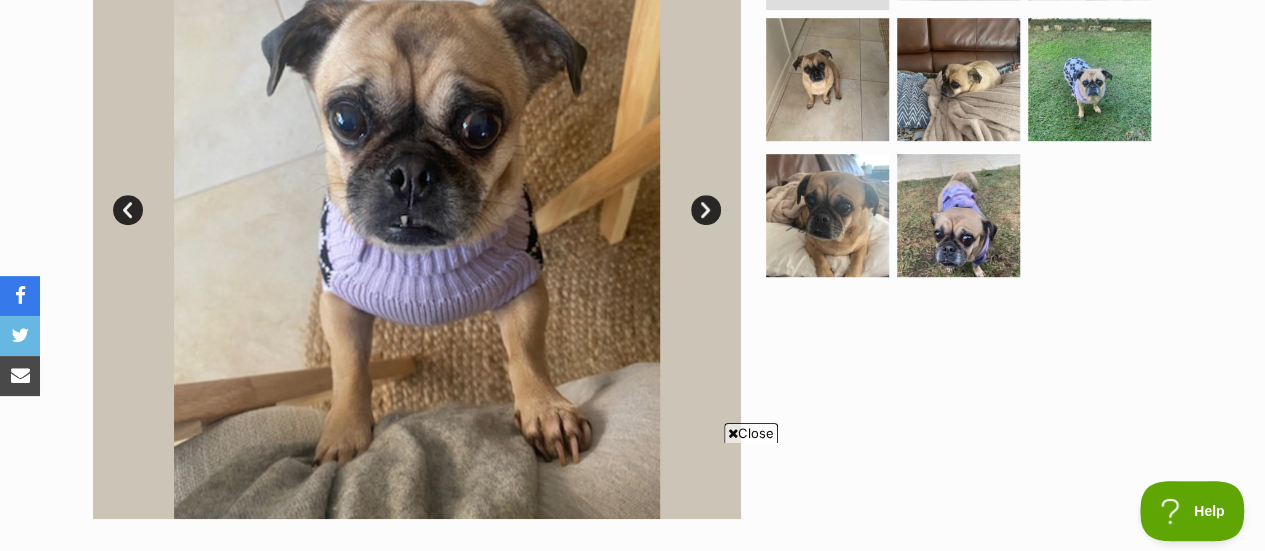 click on "Next" at bounding box center (706, 210) 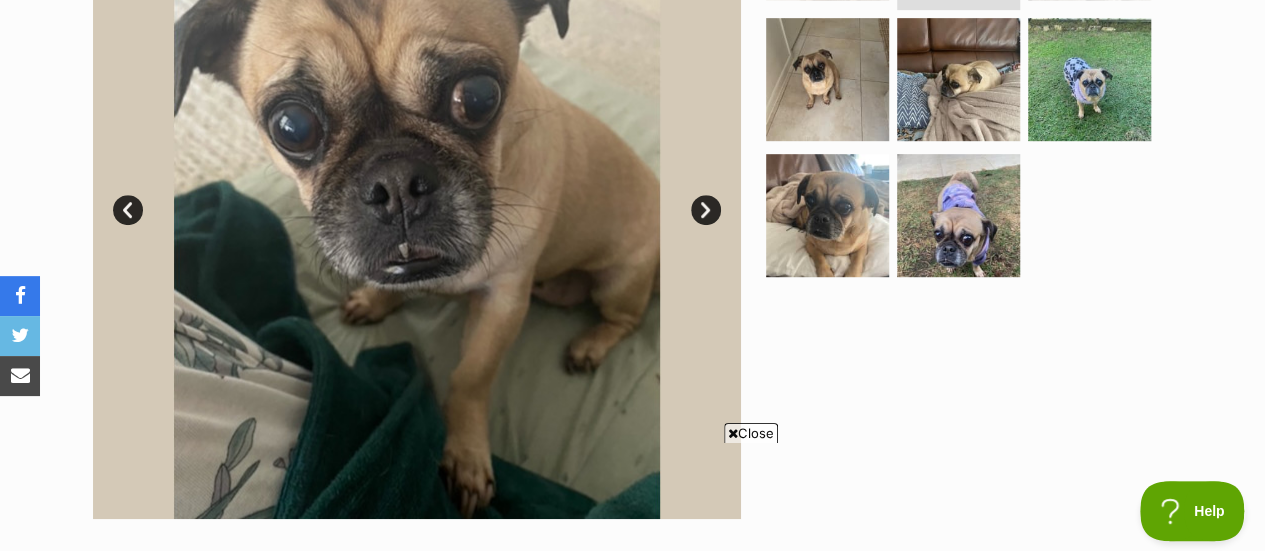 click on "Next" at bounding box center [706, 210] 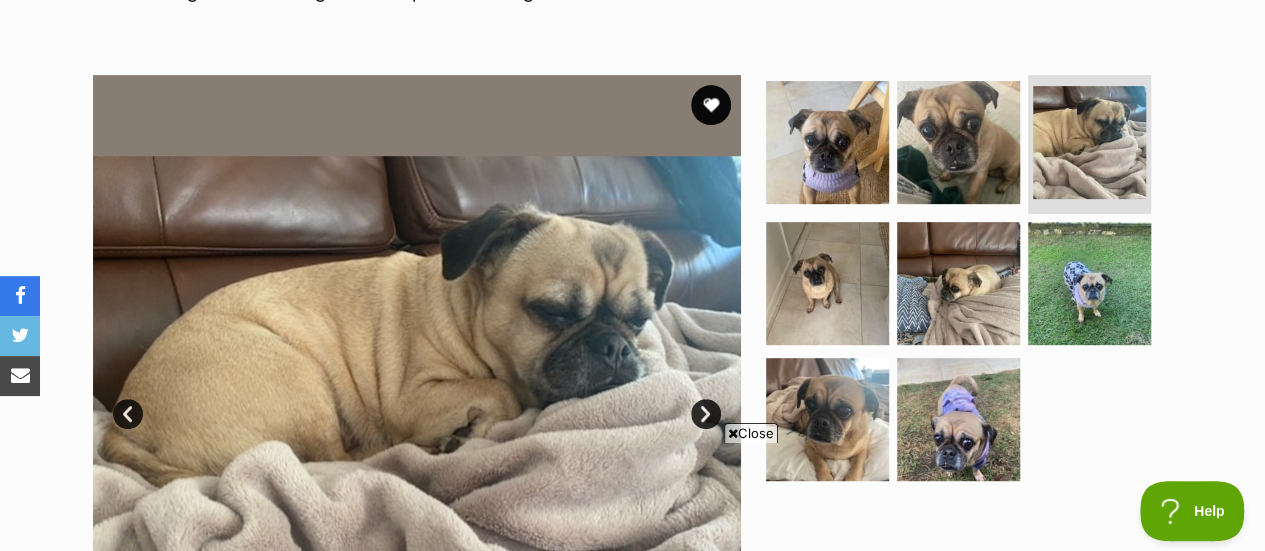 scroll, scrollTop: 337, scrollLeft: 0, axis: vertical 